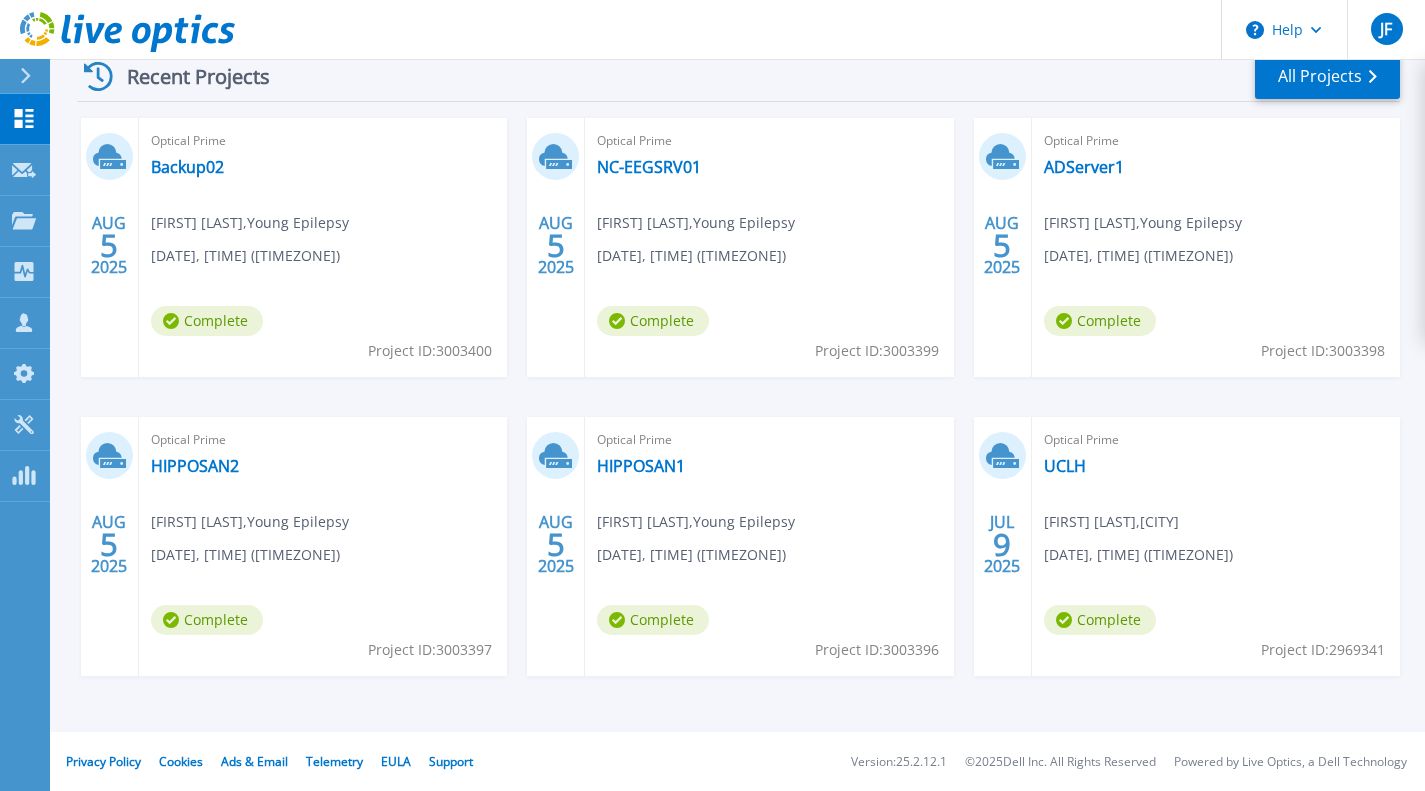scroll, scrollTop: 315, scrollLeft: 0, axis: vertical 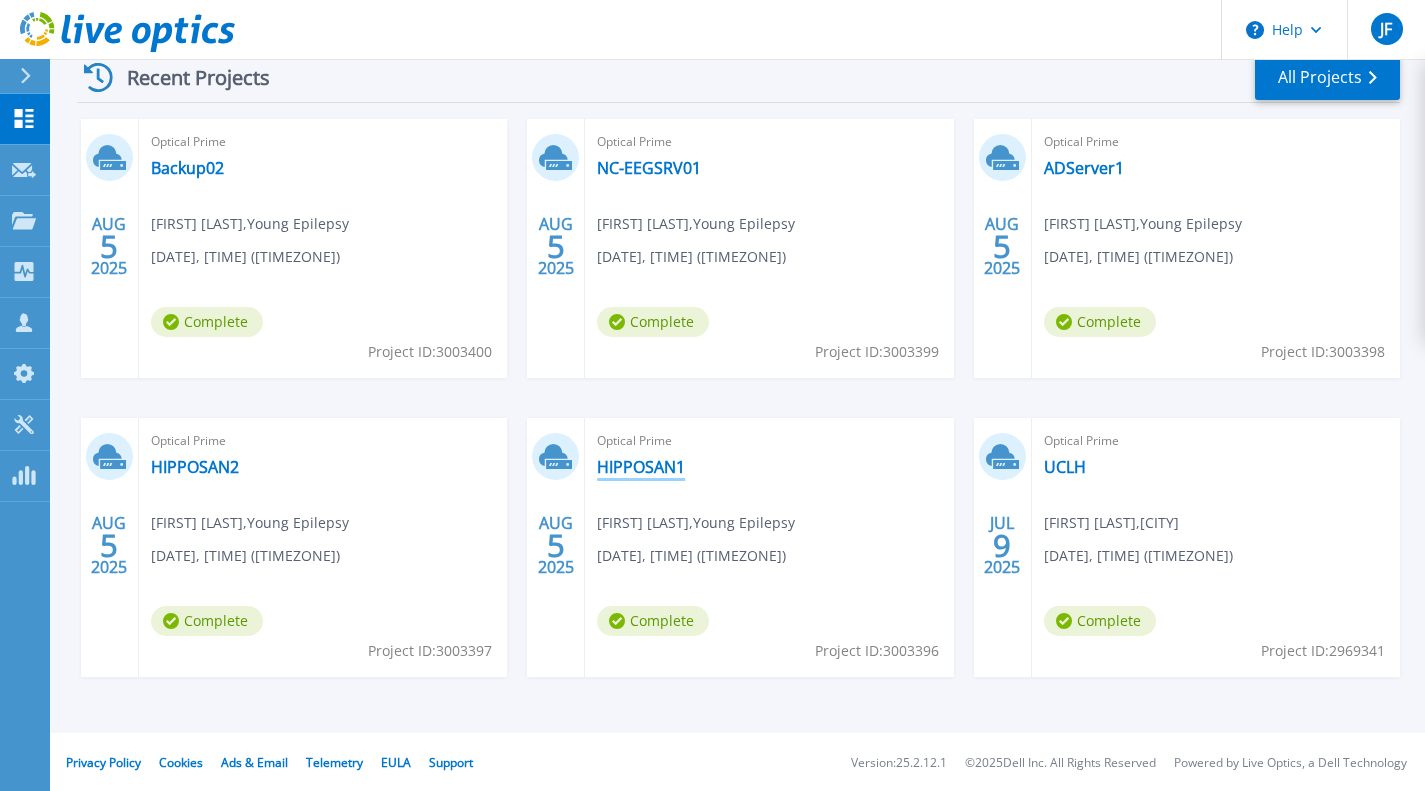 click on "HIPPOSAN1" at bounding box center (641, 467) 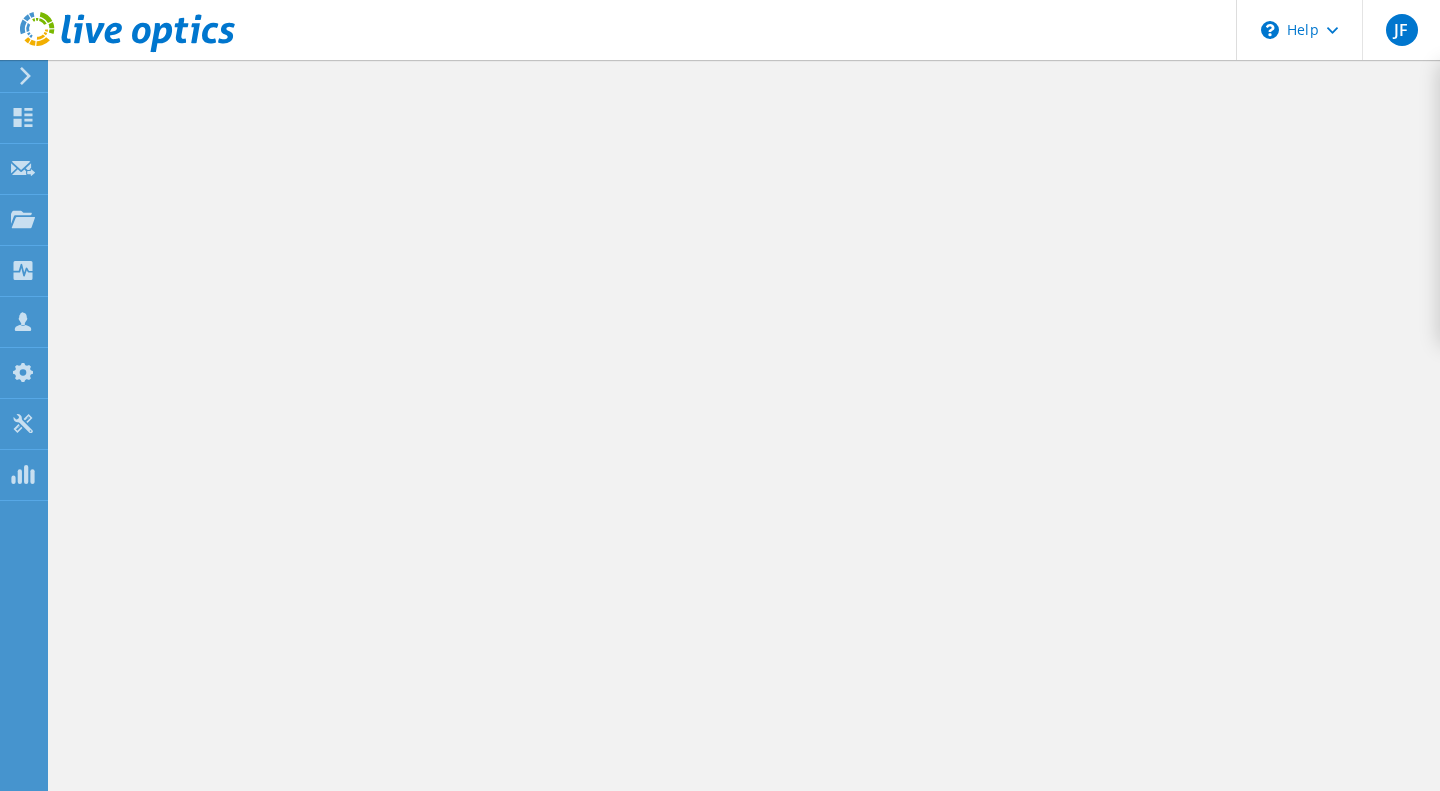 scroll, scrollTop: 0, scrollLeft: 0, axis: both 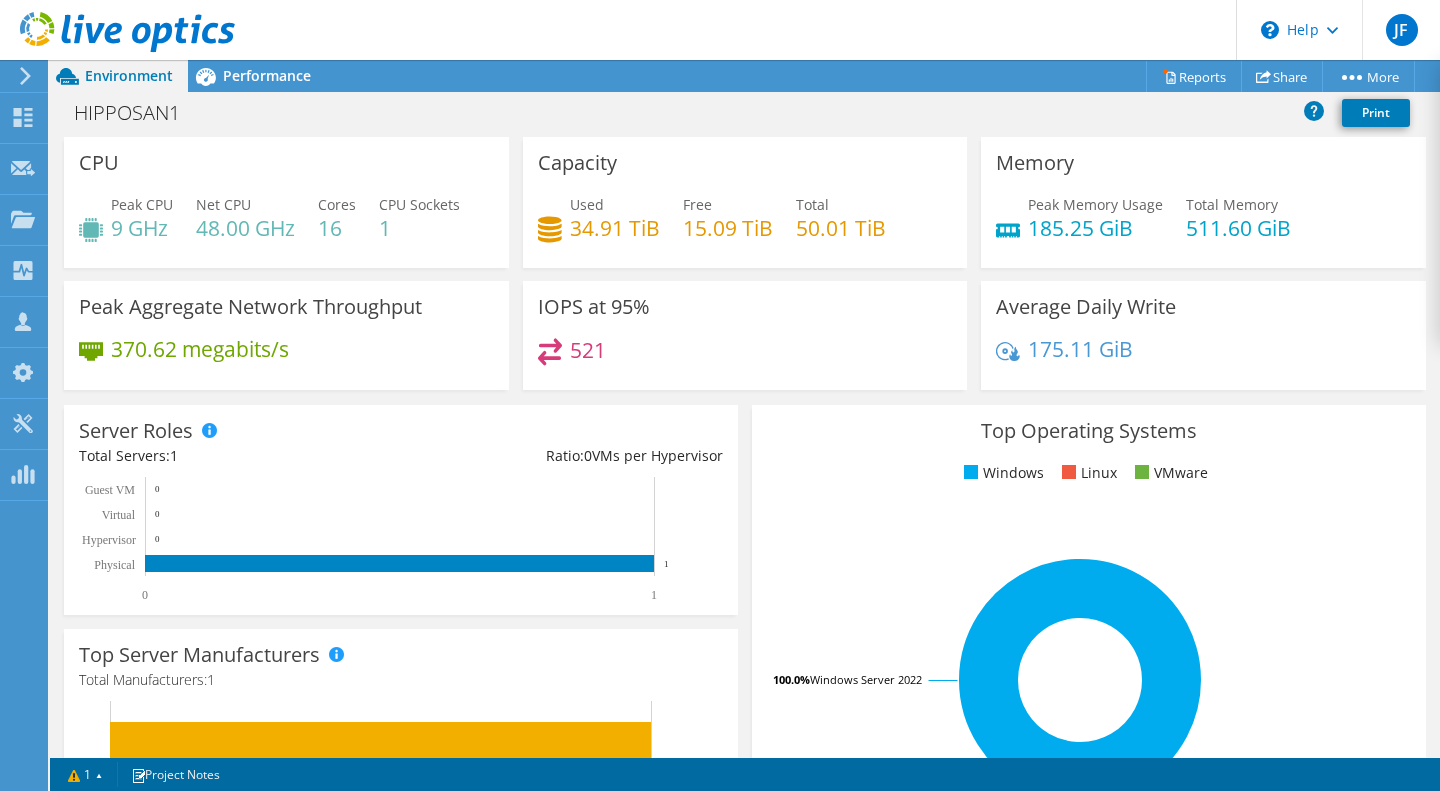 click on "Performance" at bounding box center [267, 75] 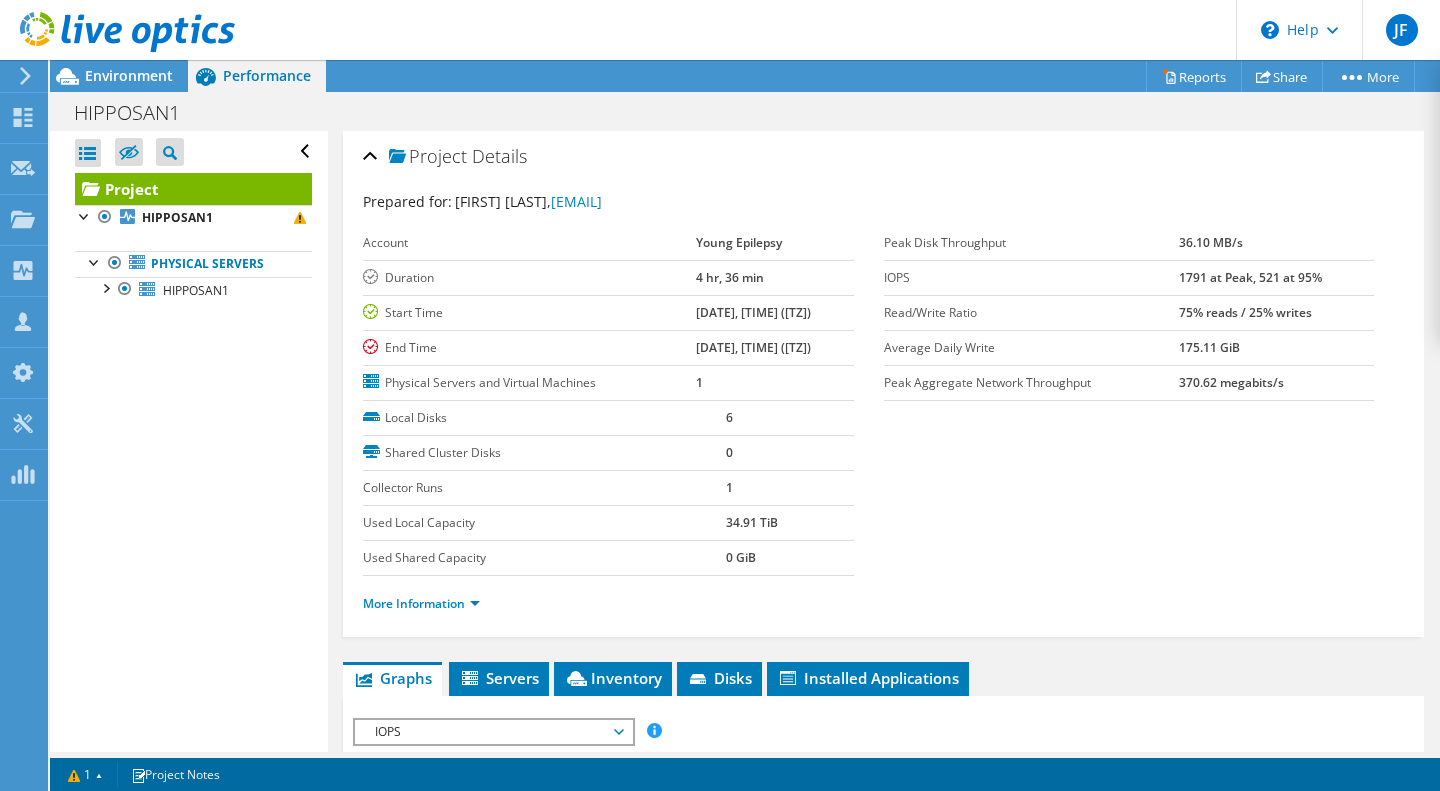 click at bounding box center [105, 287] 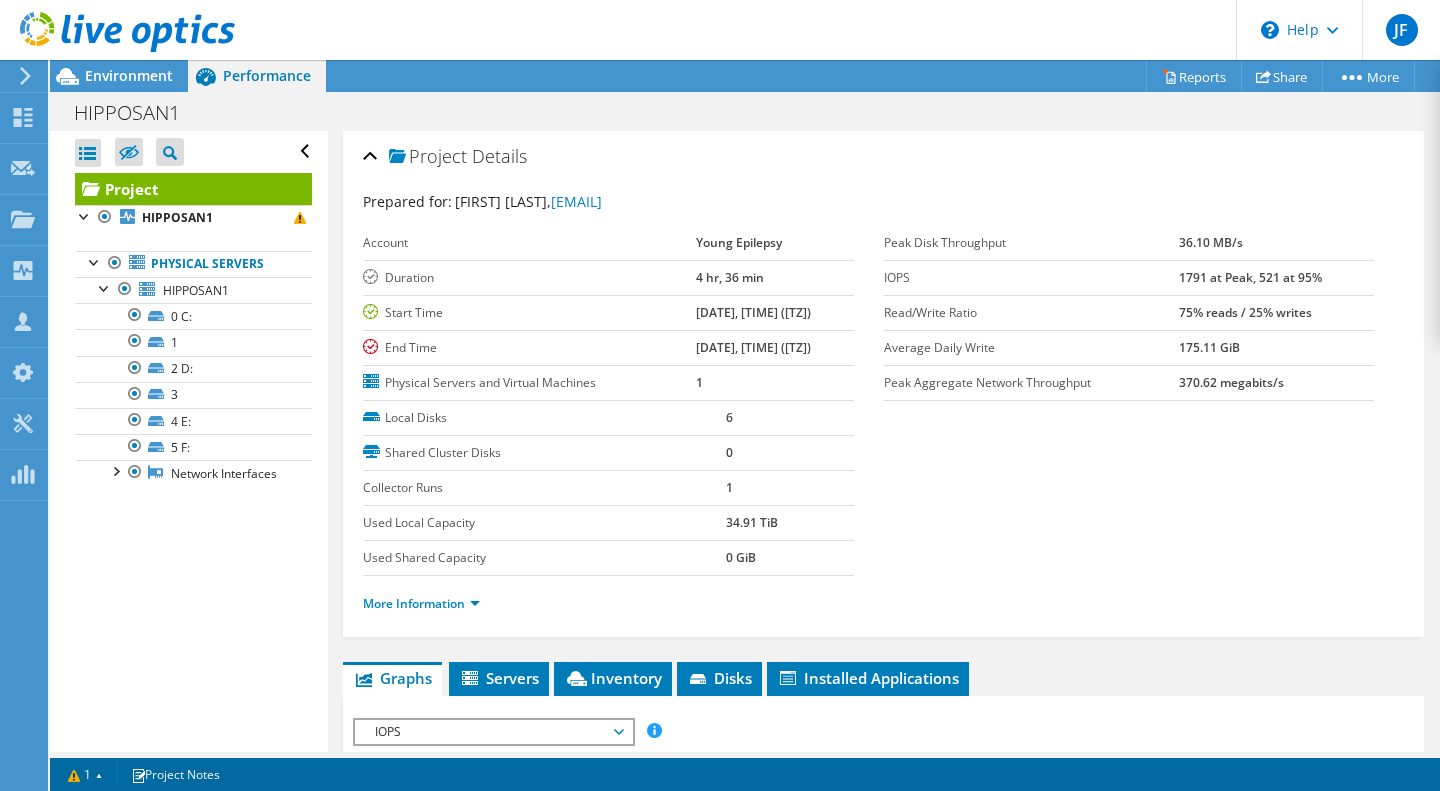 click at bounding box center (105, 287) 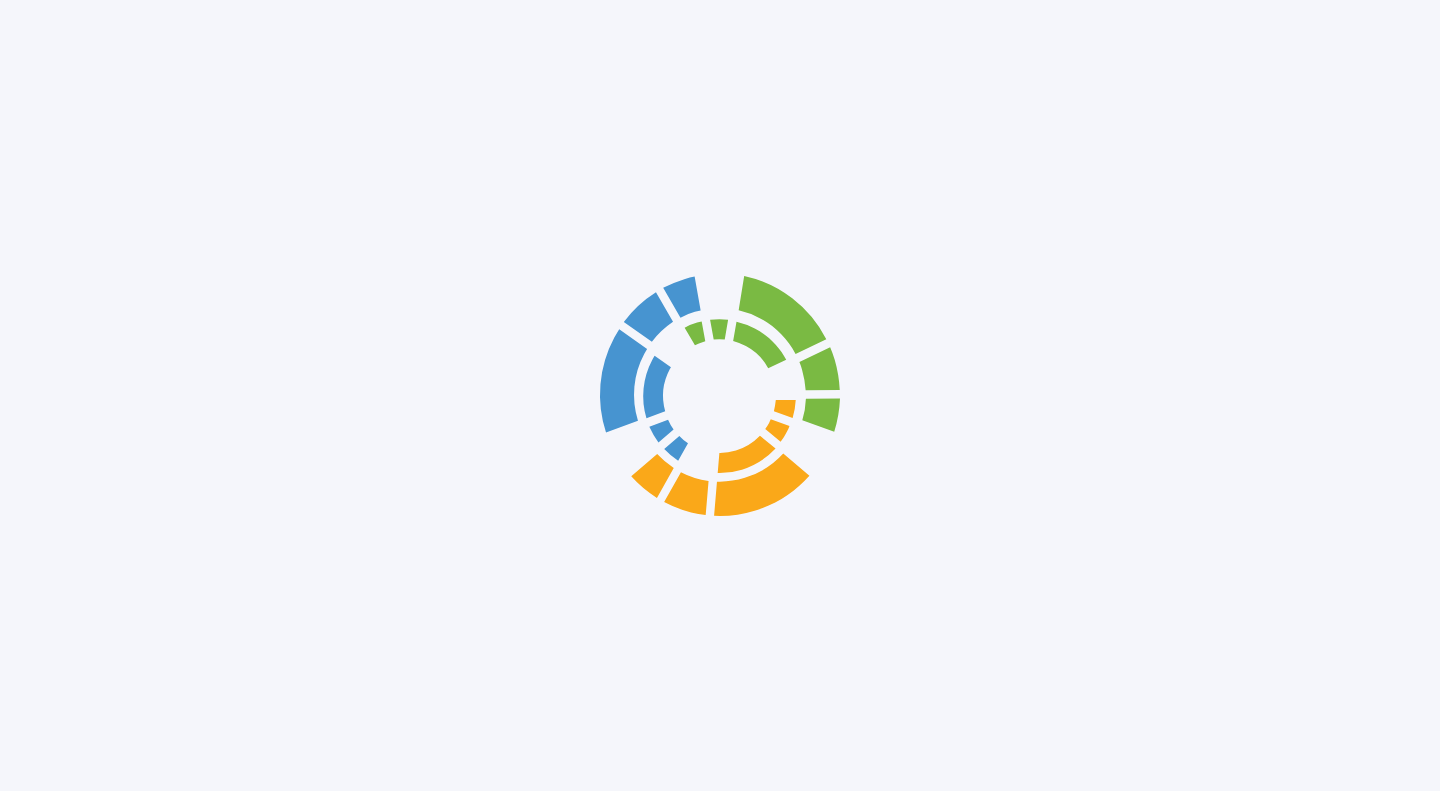 scroll, scrollTop: 0, scrollLeft: 0, axis: both 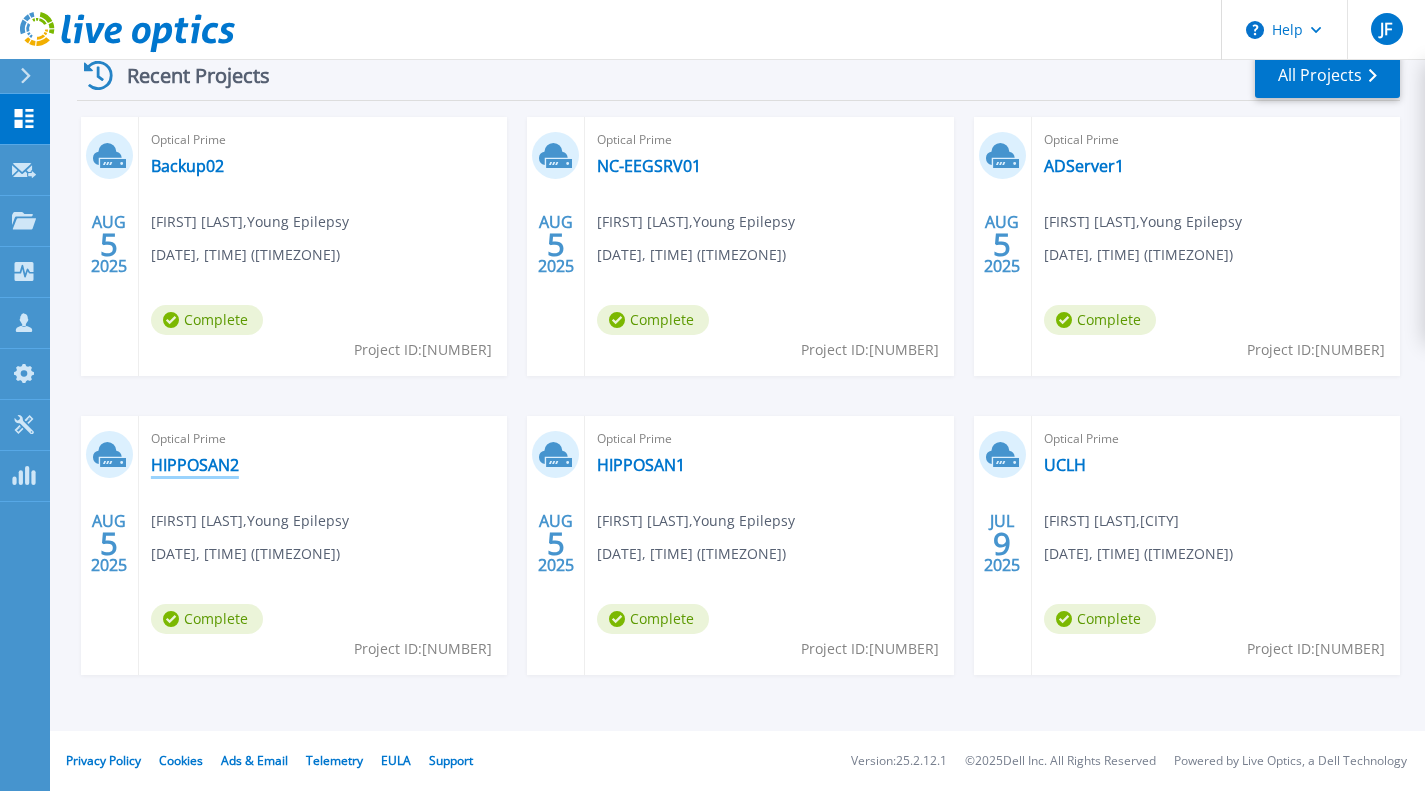 click on "HIPPOSAN2" at bounding box center (195, 465) 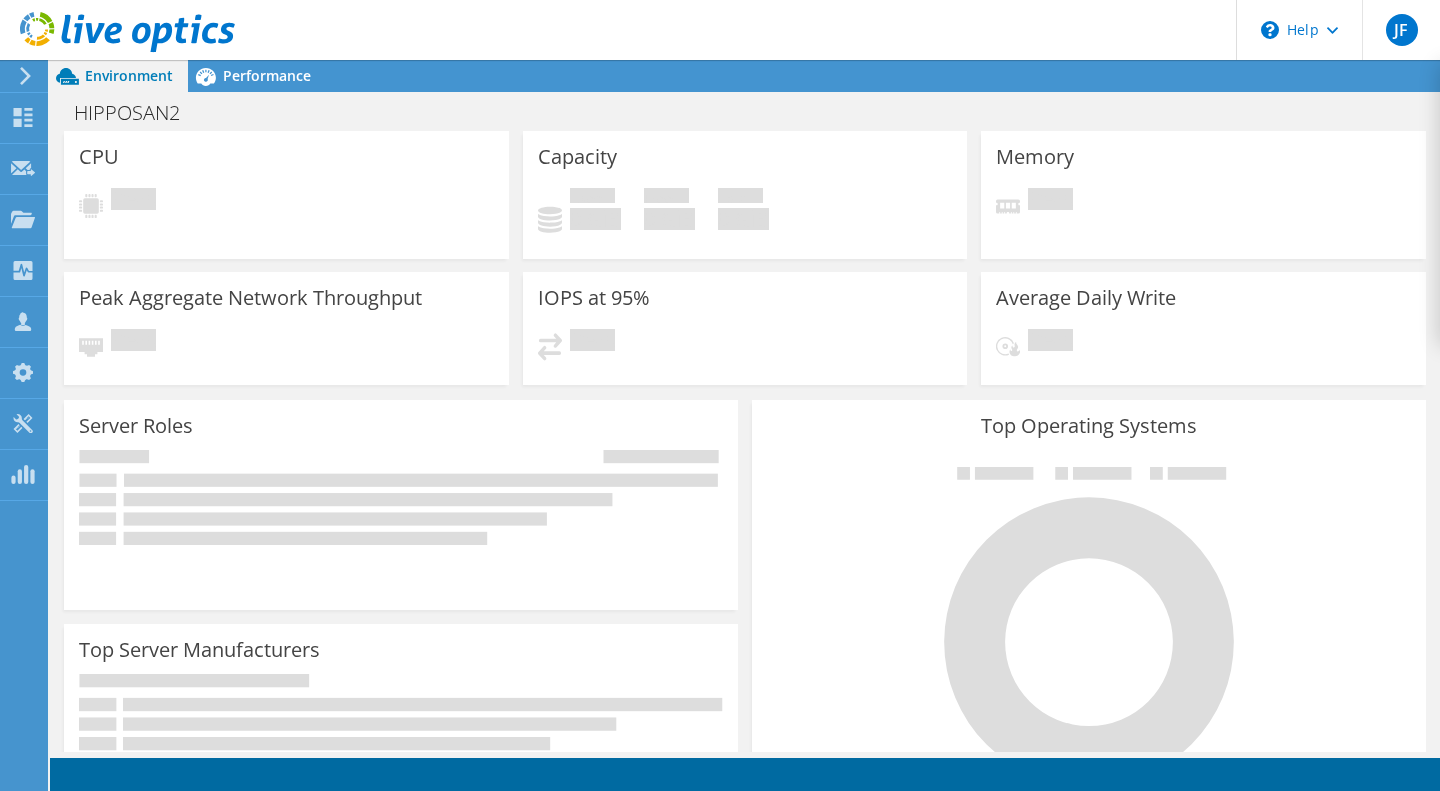 scroll, scrollTop: 0, scrollLeft: 0, axis: both 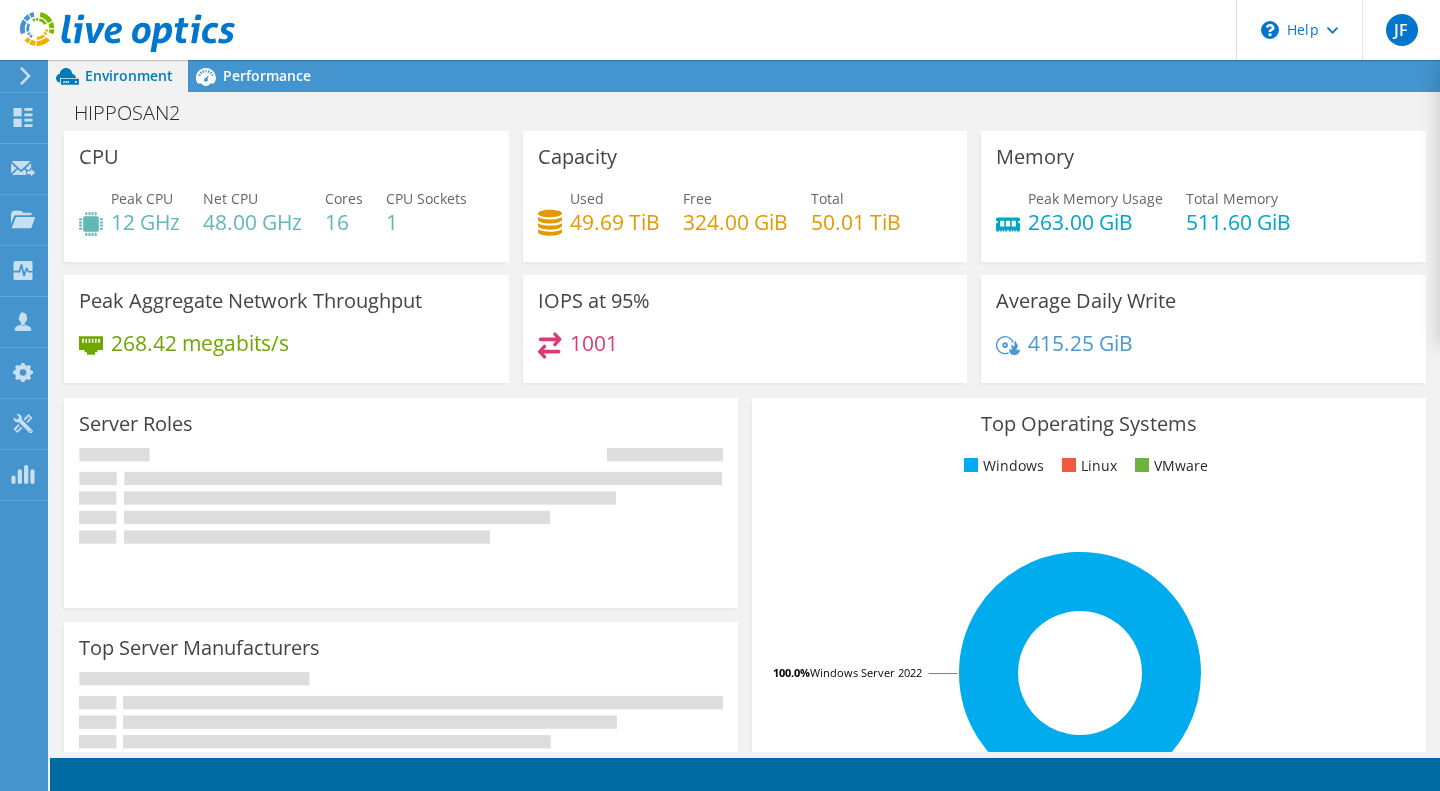 click on "Performance" at bounding box center [267, 75] 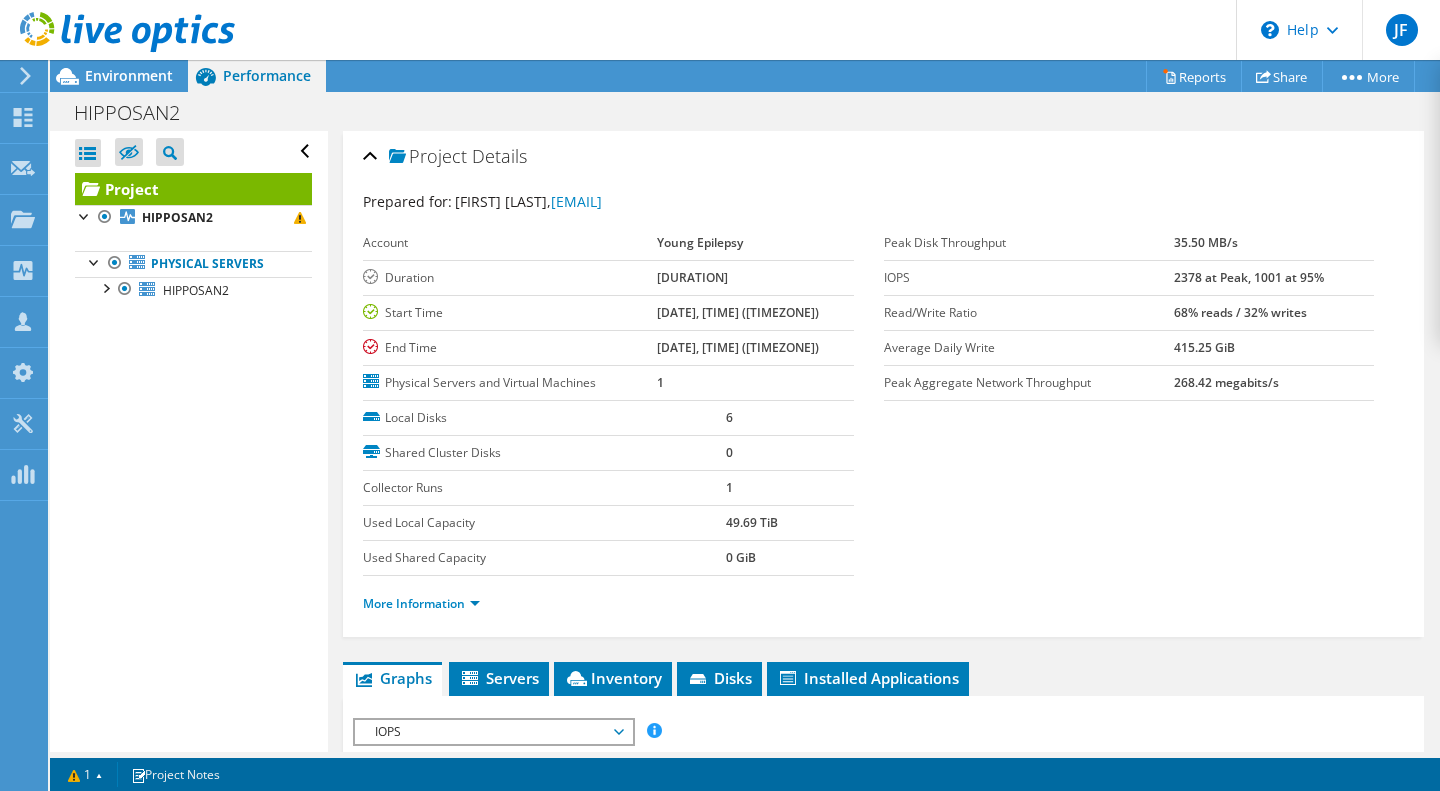 click at bounding box center [105, 287] 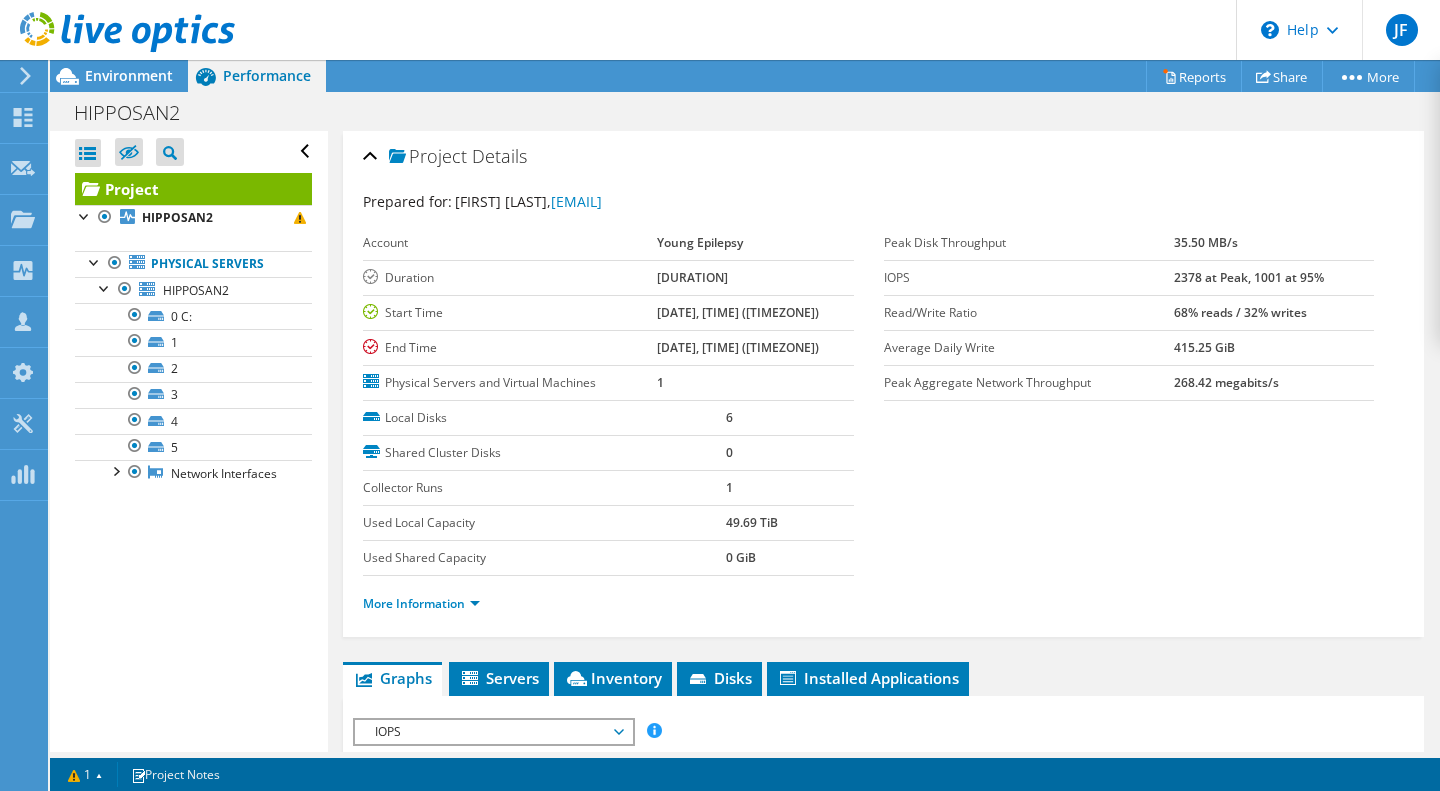 click at bounding box center [105, 287] 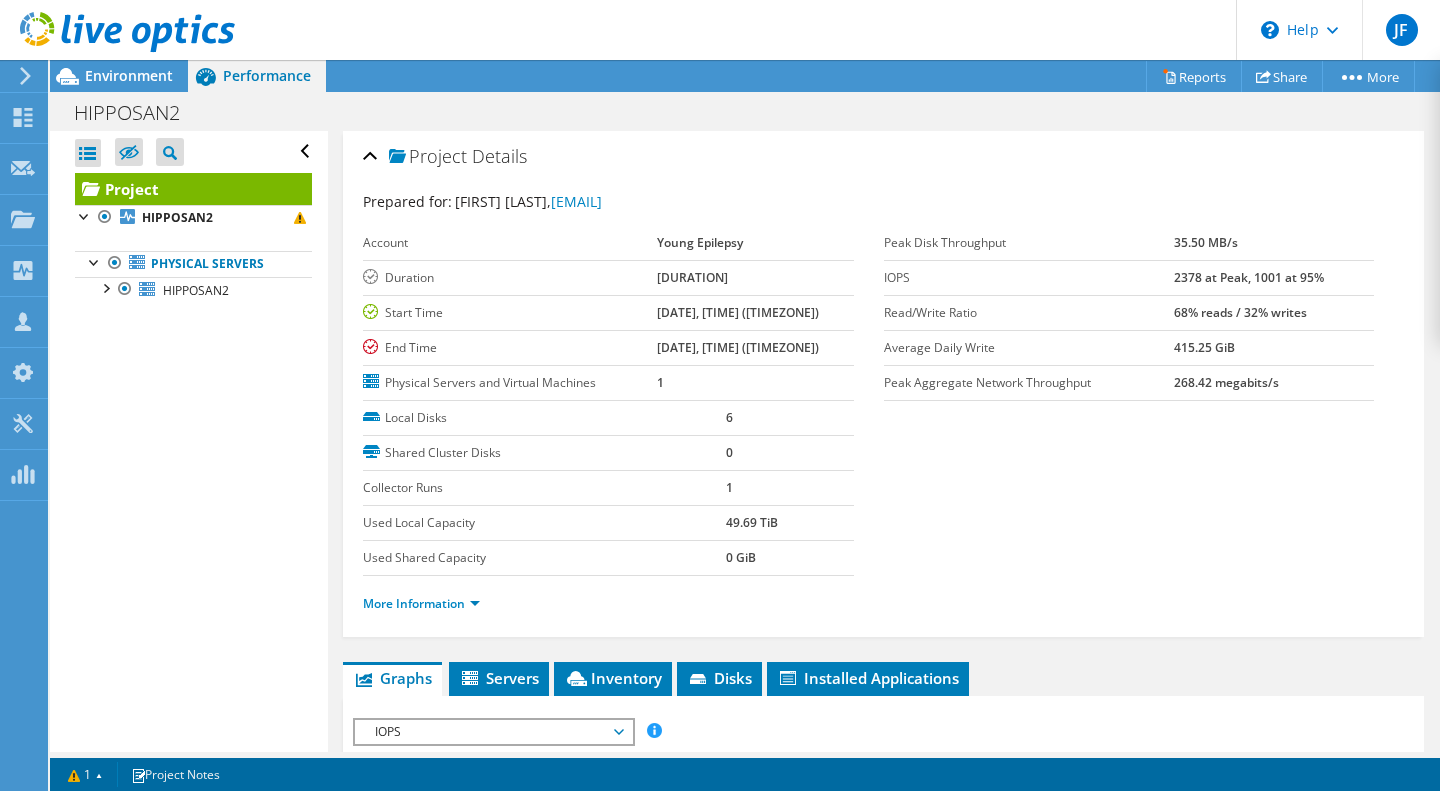 click at bounding box center (85, 215) 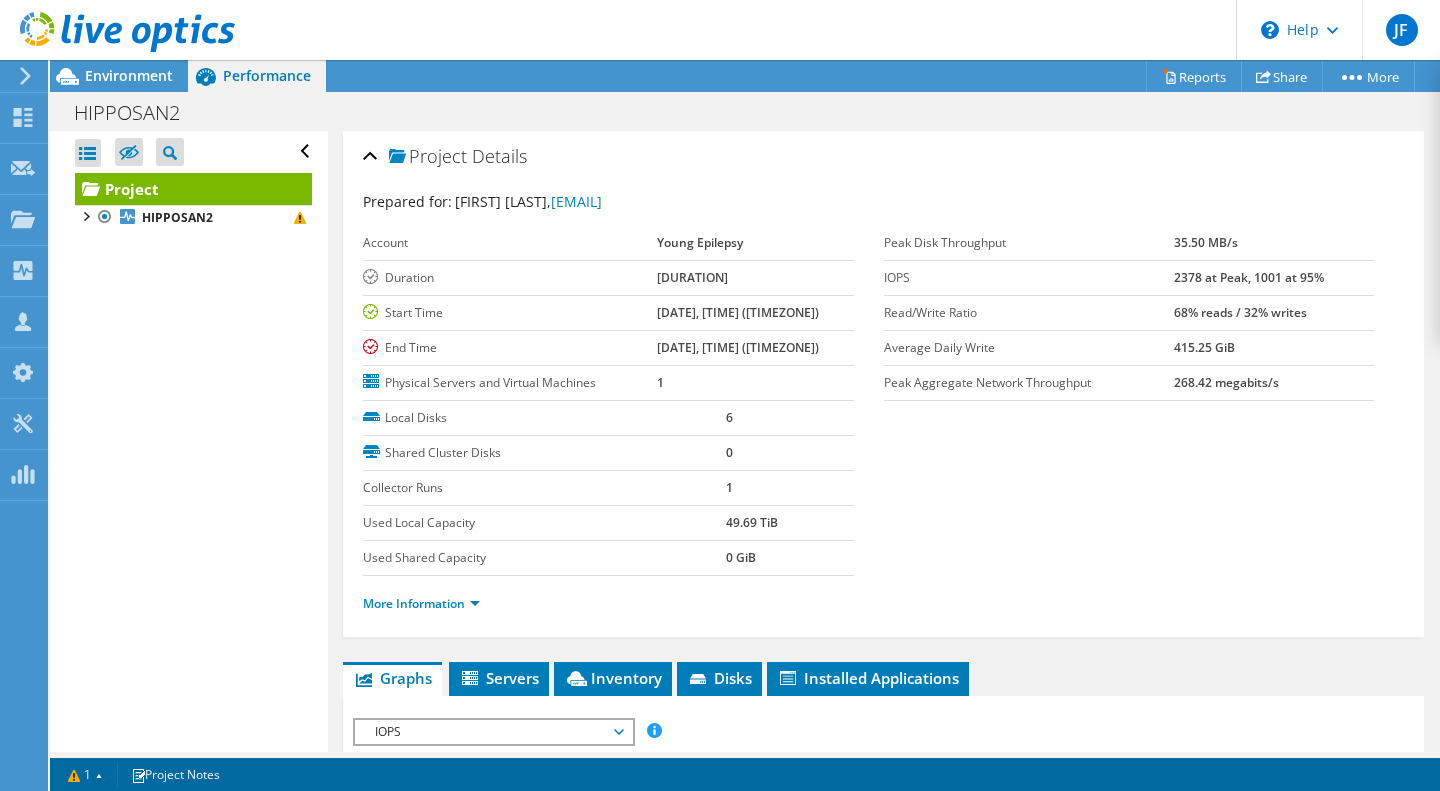 click at bounding box center (85, 215) 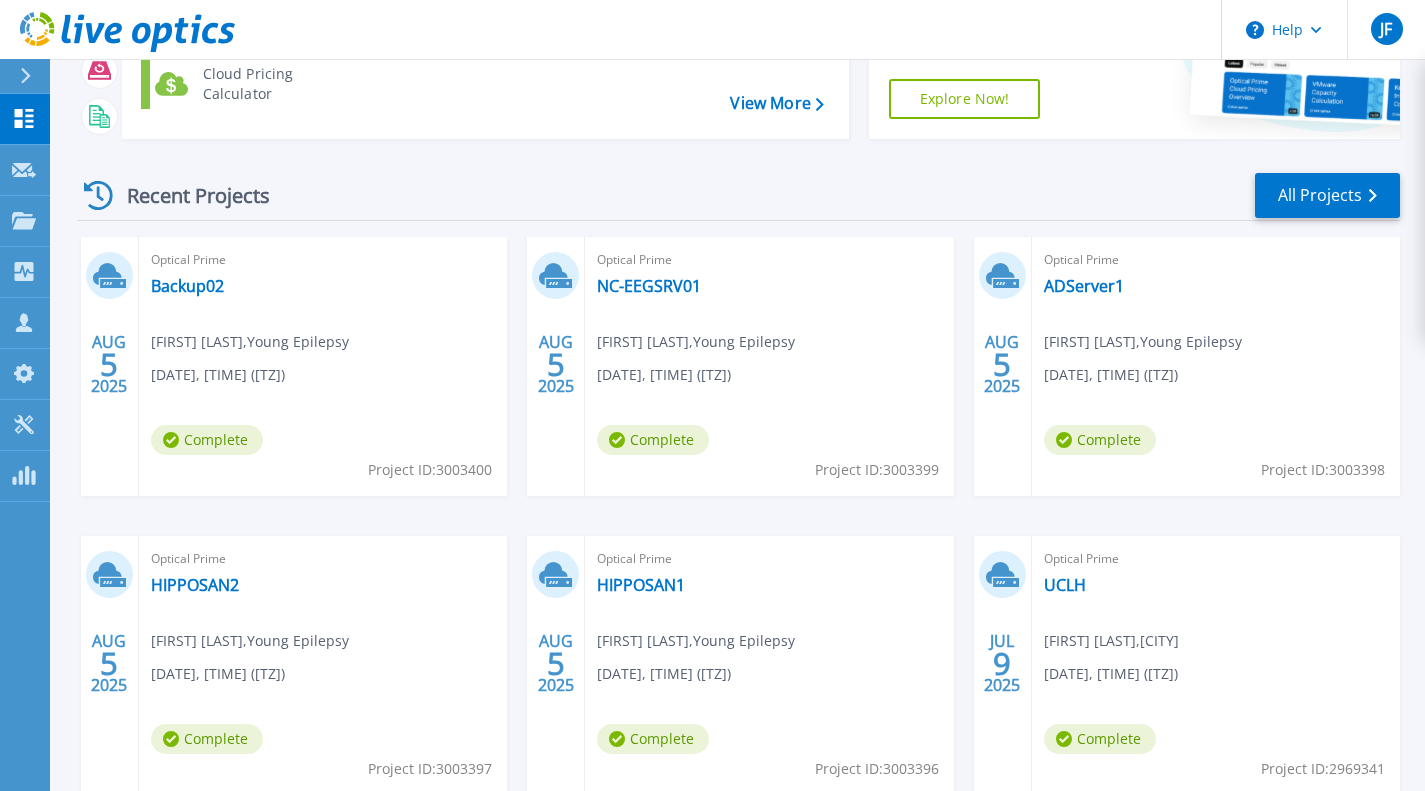 scroll, scrollTop: 198, scrollLeft: 0, axis: vertical 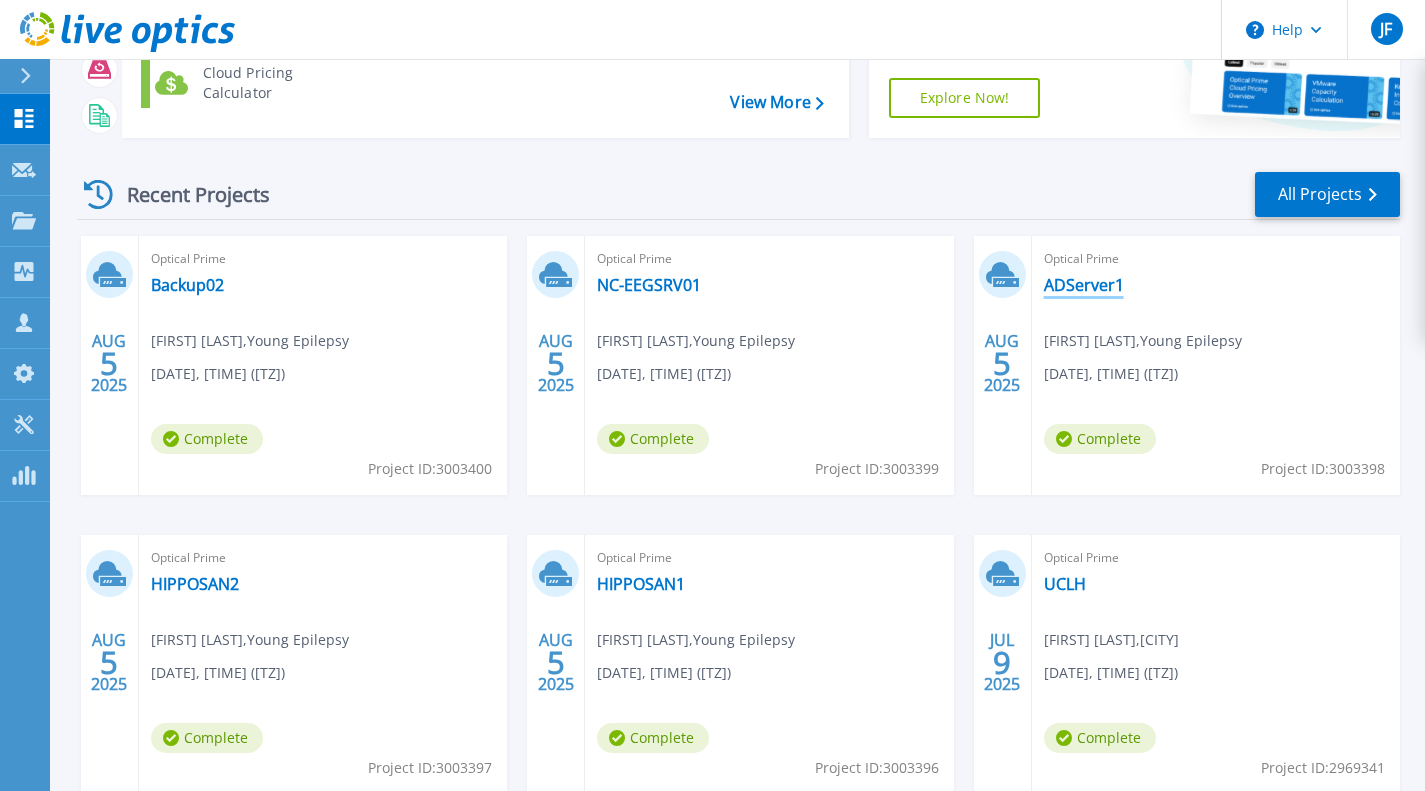 click on "ADServer1" at bounding box center (1084, 285) 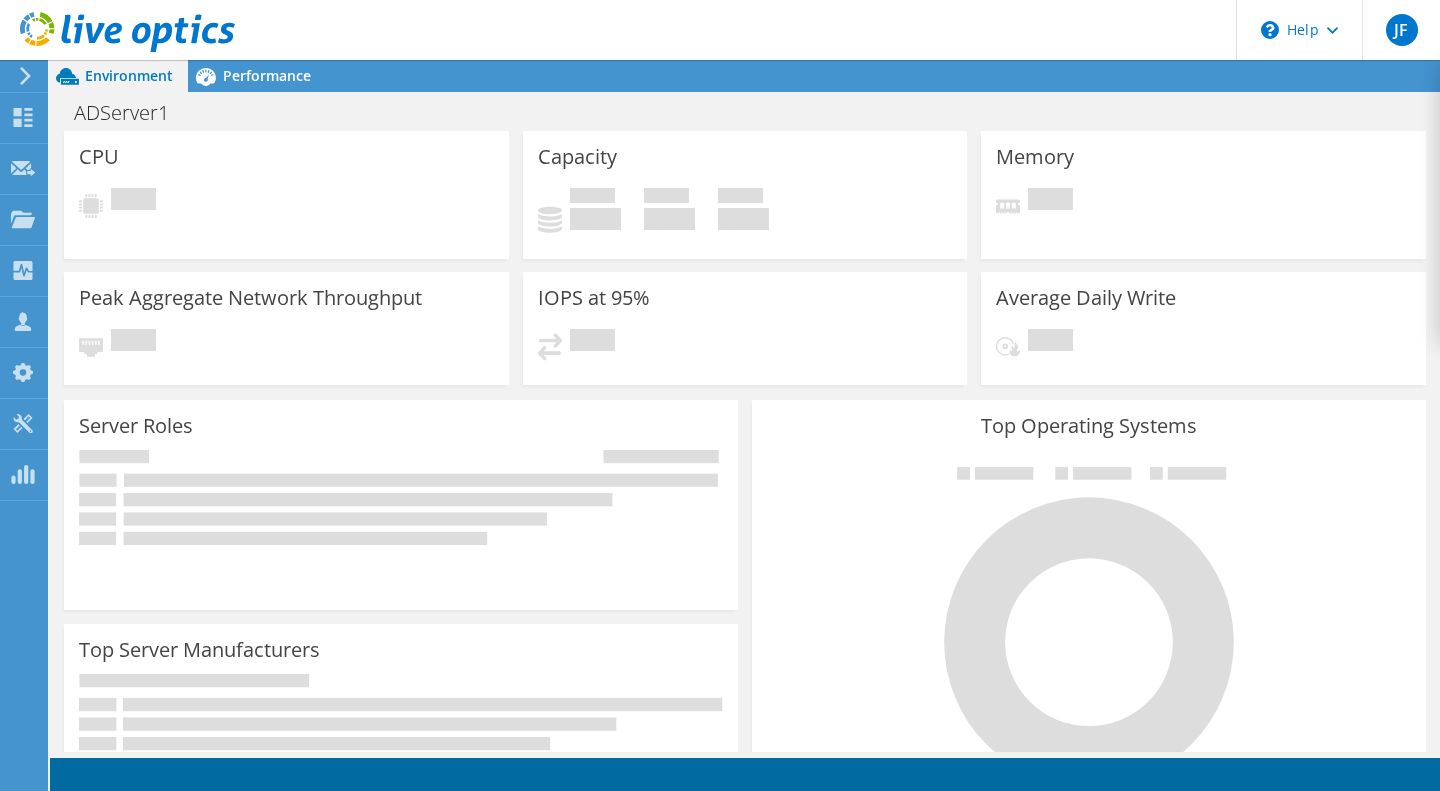 scroll, scrollTop: 0, scrollLeft: 0, axis: both 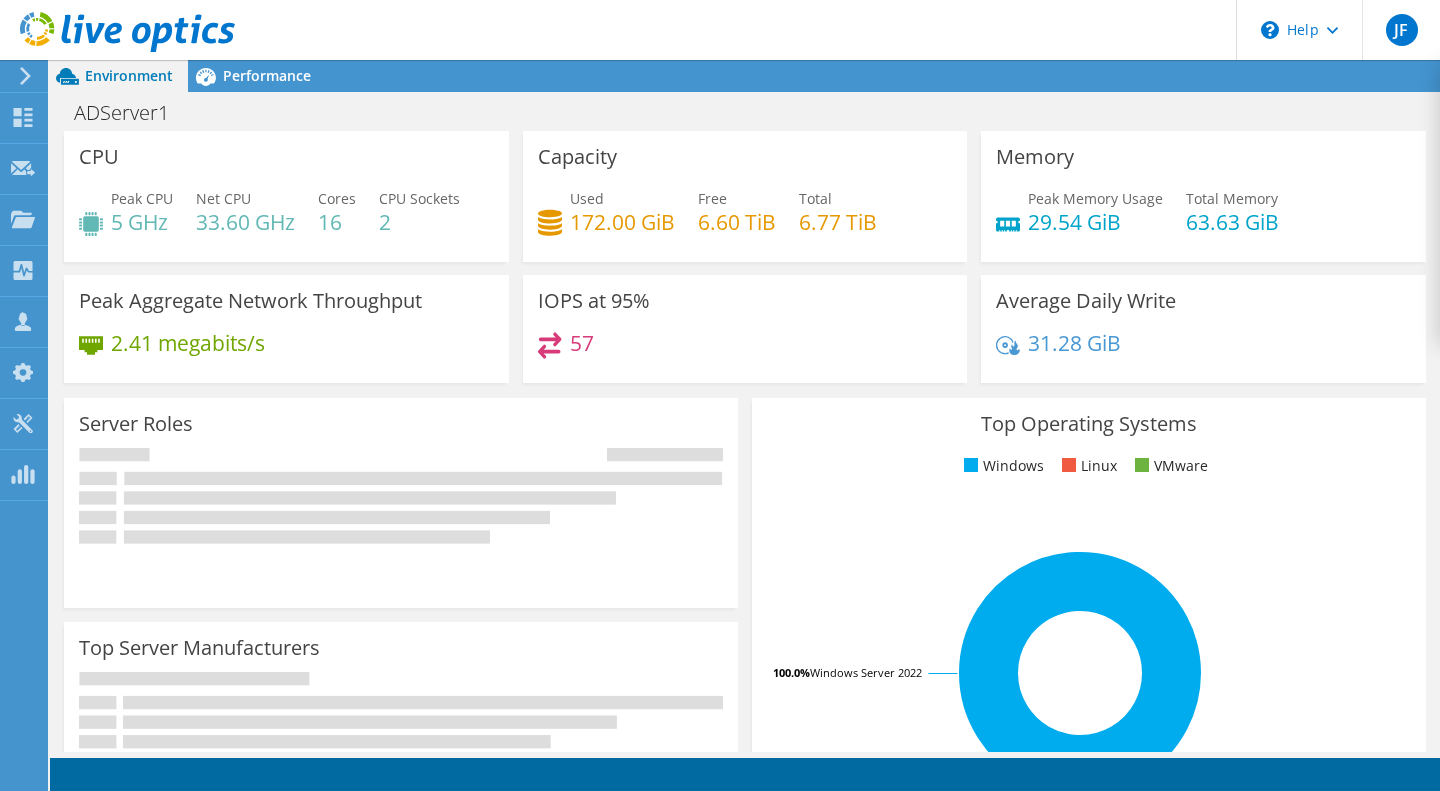 click on "Performance" at bounding box center [267, 75] 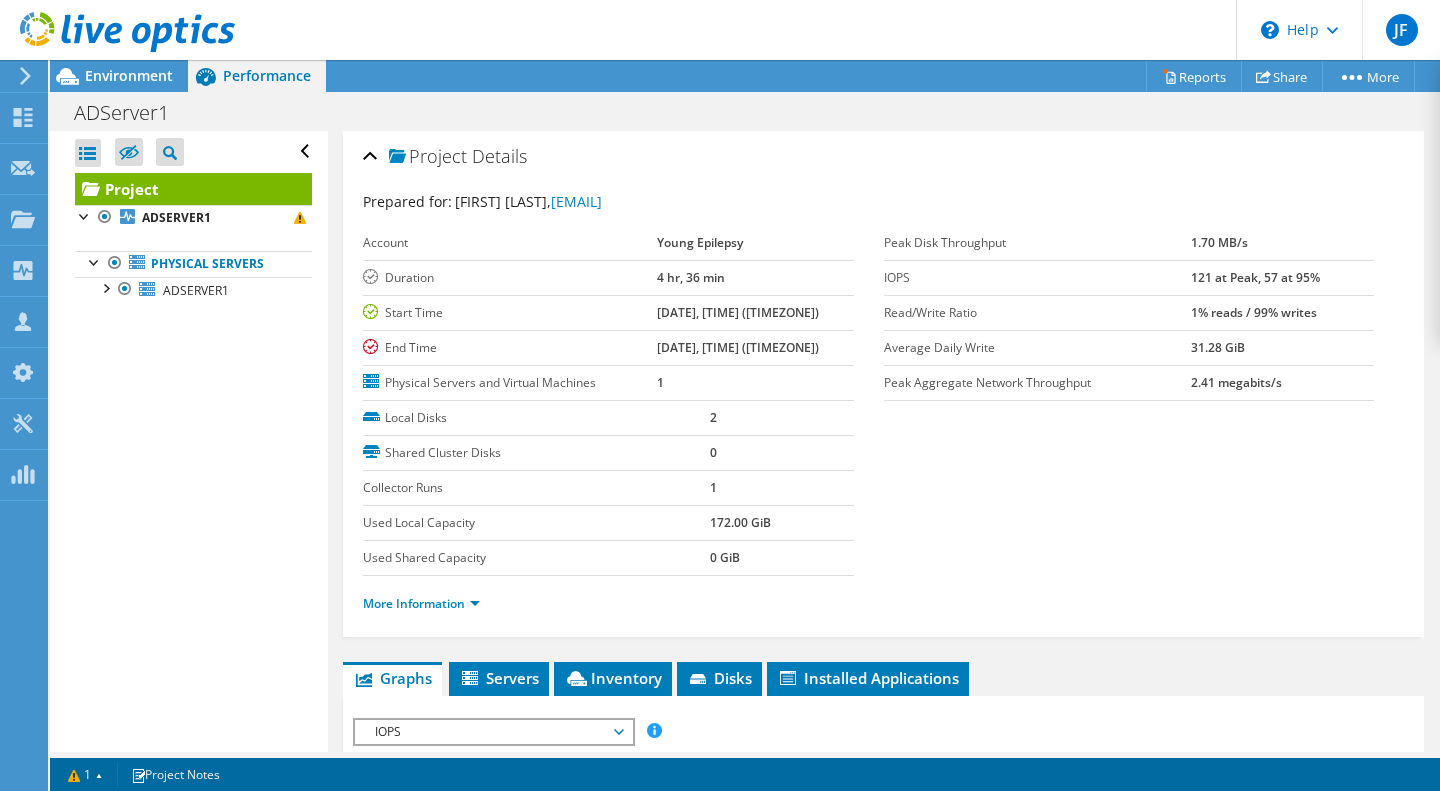 click at bounding box center [105, 287] 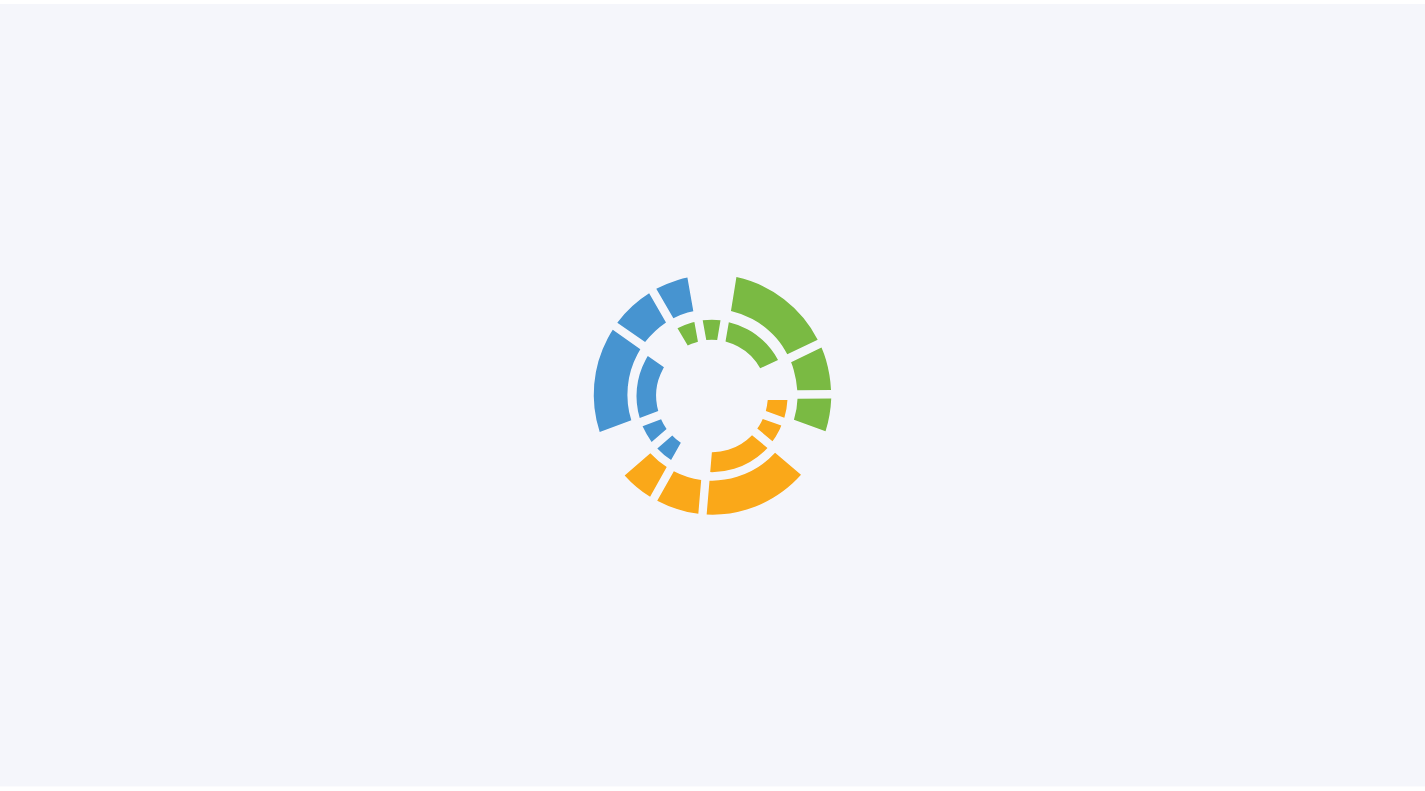 scroll, scrollTop: 0, scrollLeft: 0, axis: both 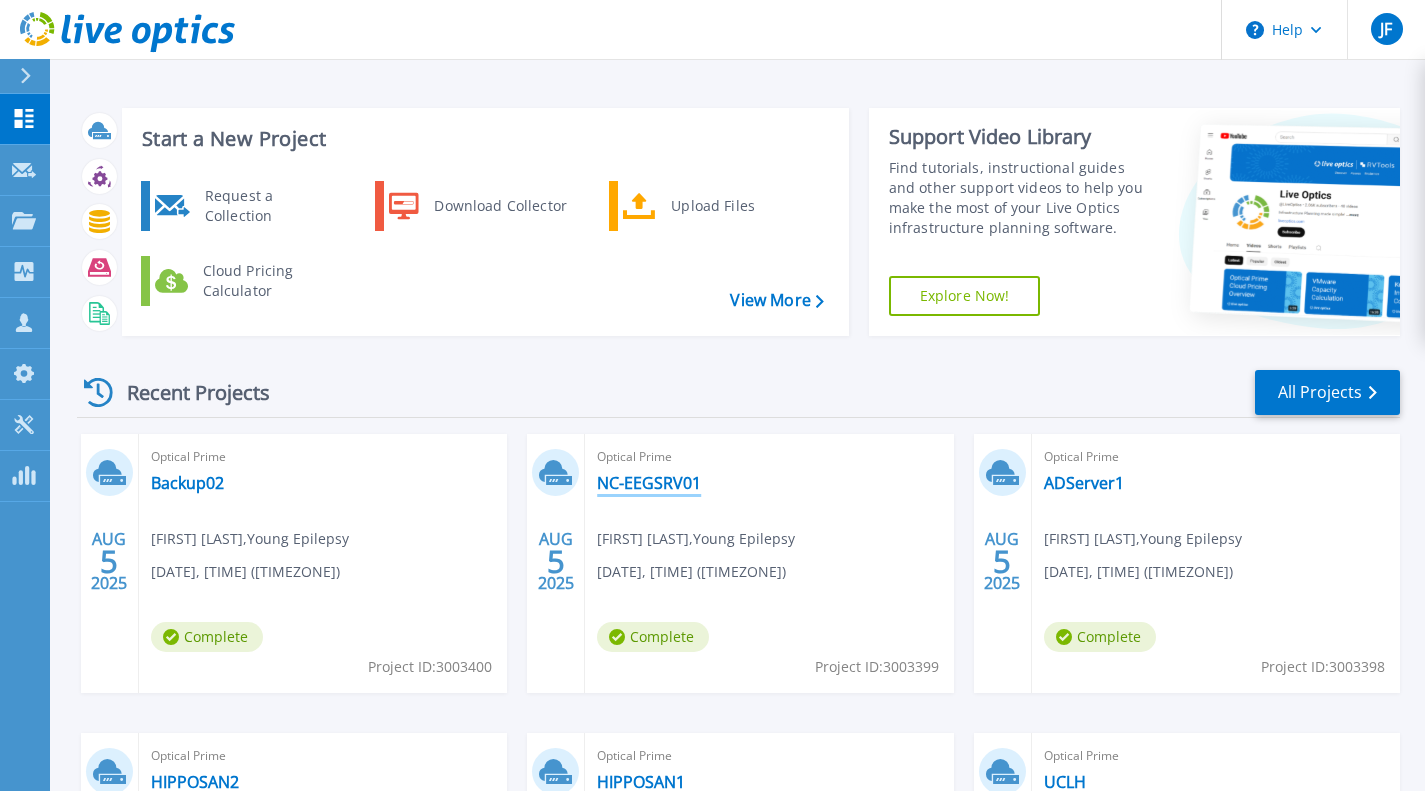 click on "NC-EEGSRV01" at bounding box center (649, 483) 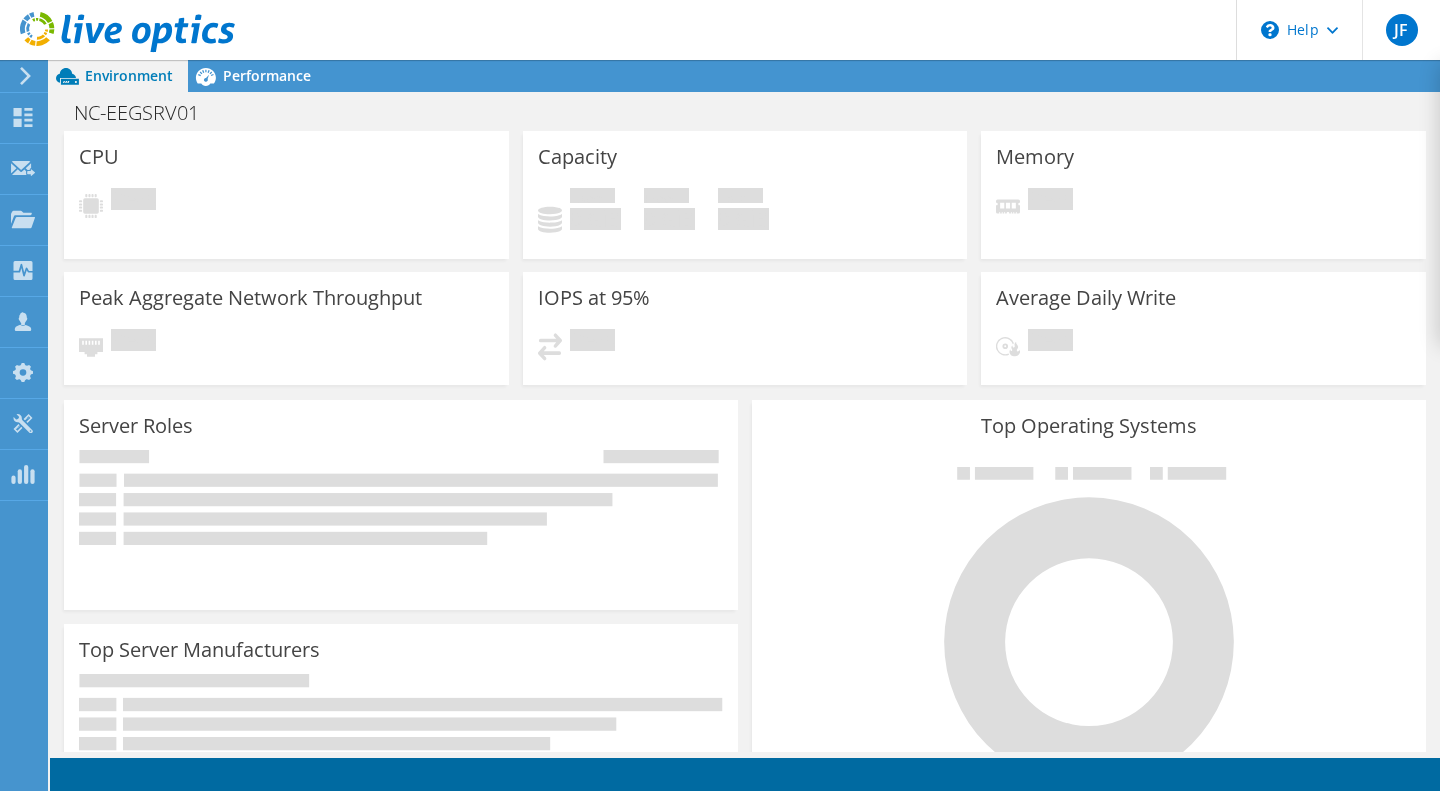 scroll, scrollTop: 0, scrollLeft: 0, axis: both 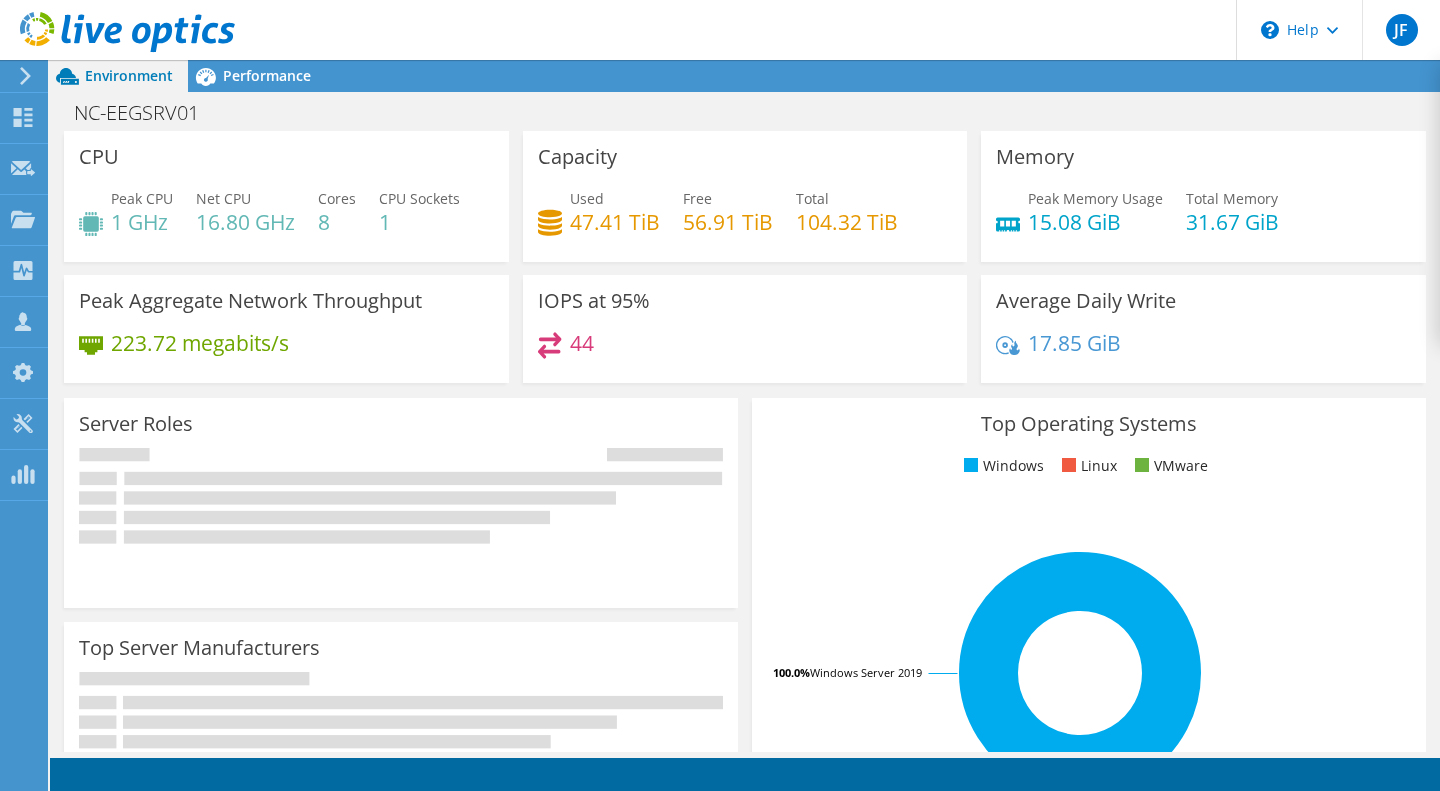 click on "Performance" at bounding box center (267, 75) 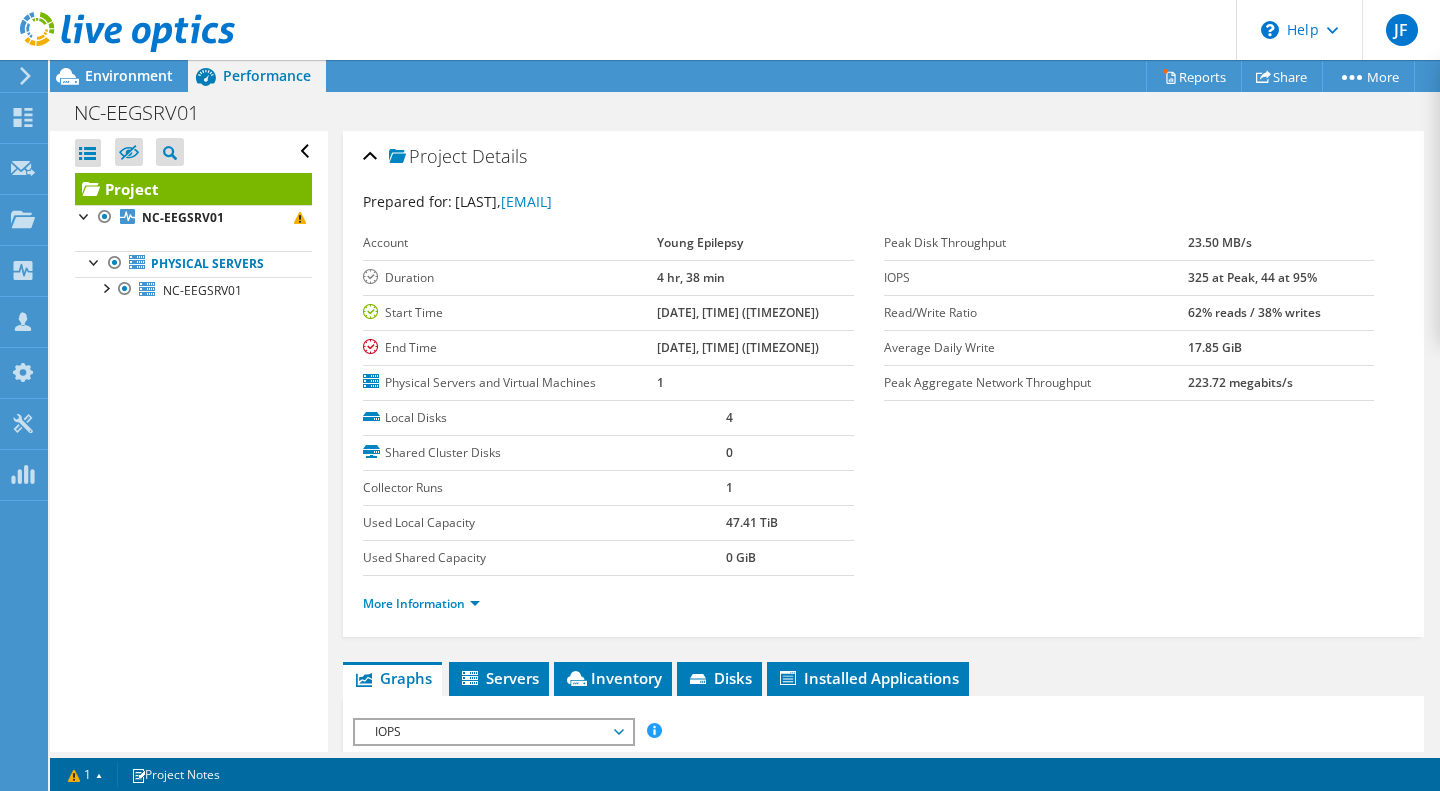 click at bounding box center [105, 287] 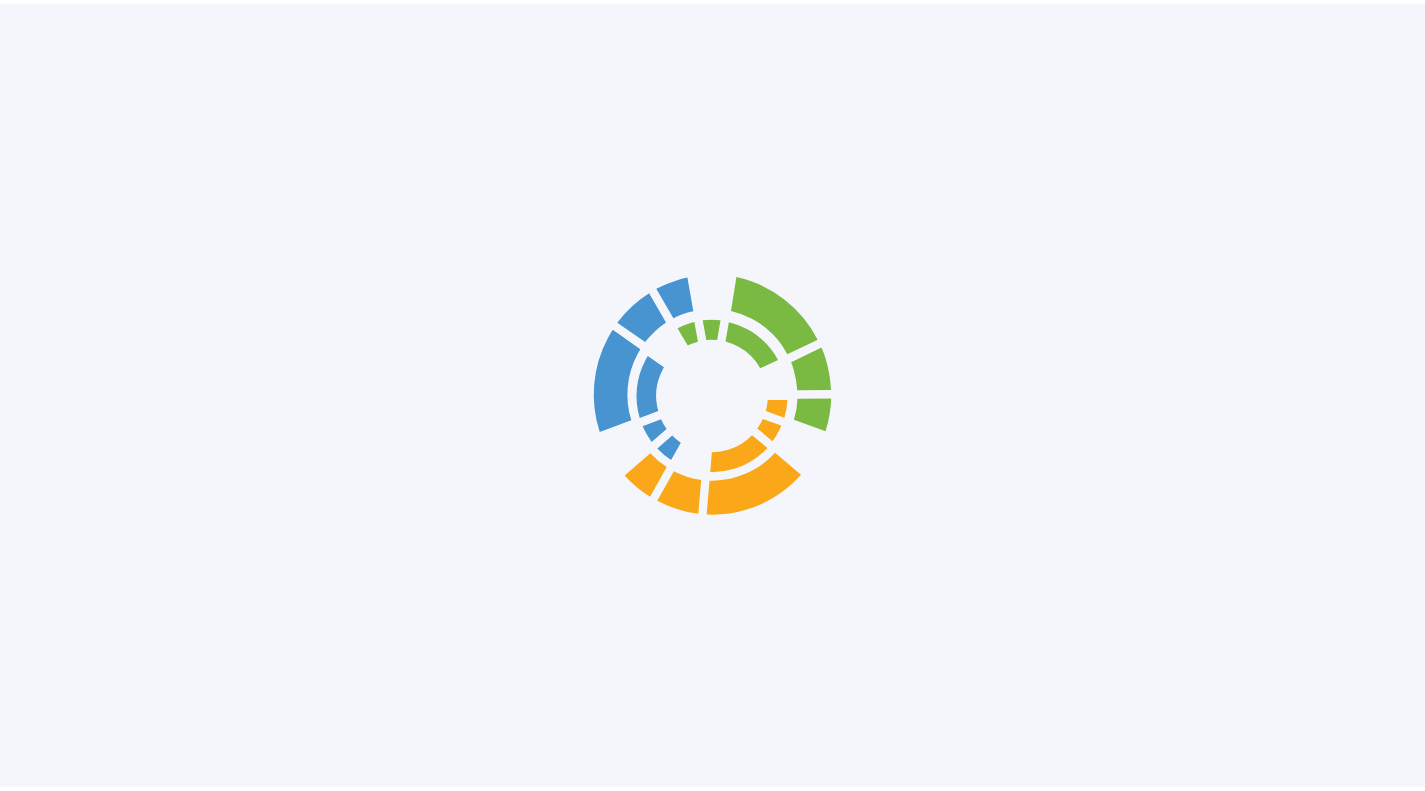 scroll, scrollTop: 0, scrollLeft: 0, axis: both 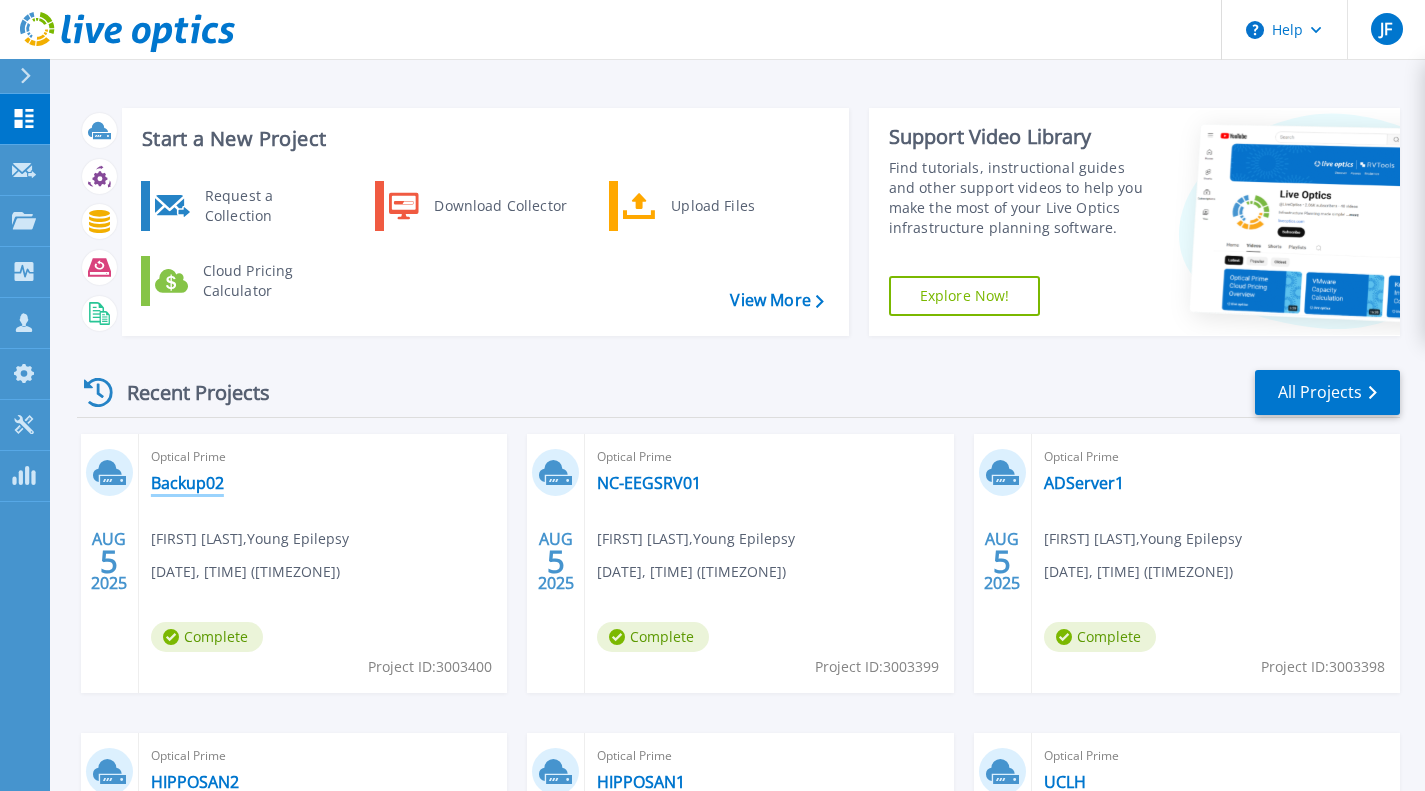click on "Backup02" at bounding box center (187, 483) 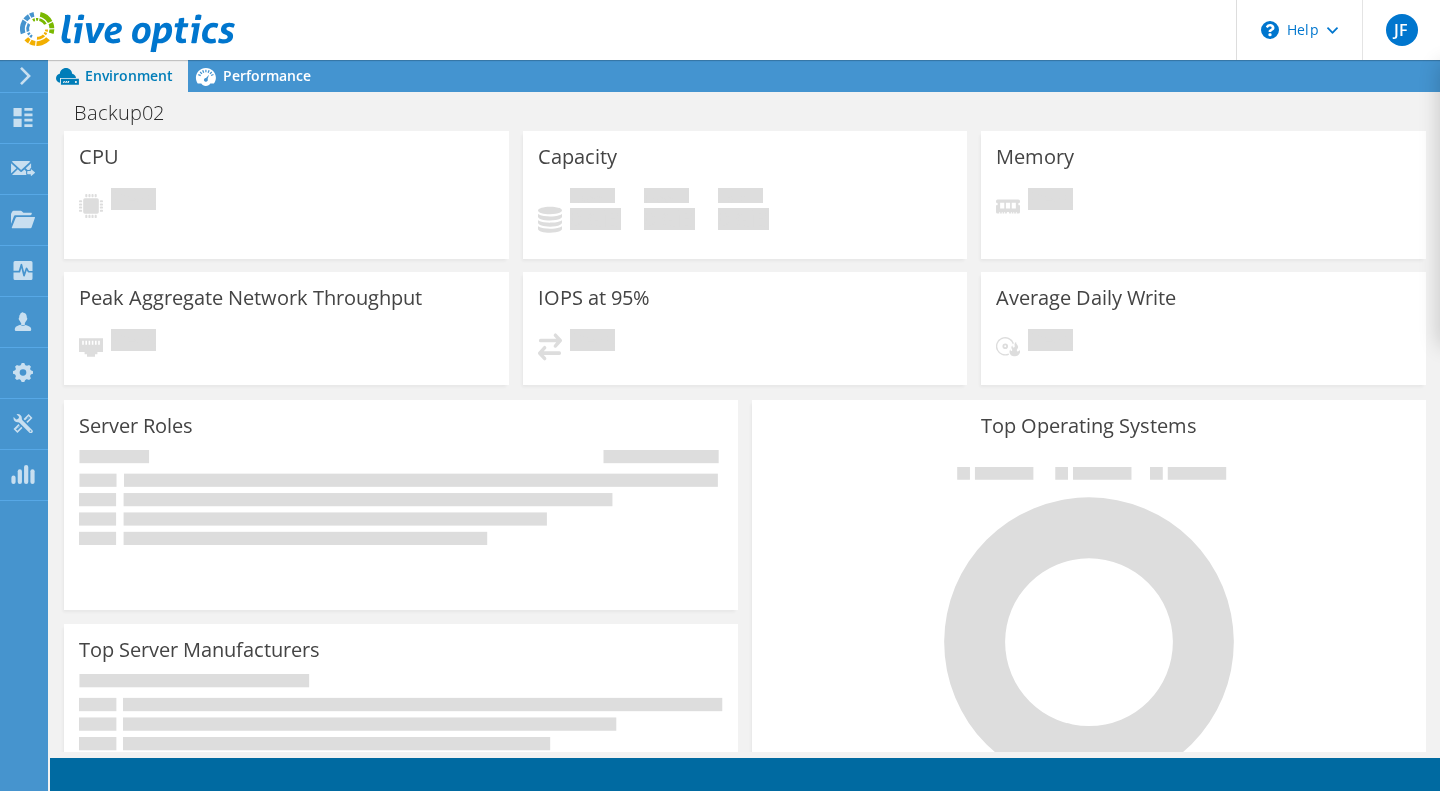 scroll, scrollTop: 0, scrollLeft: 0, axis: both 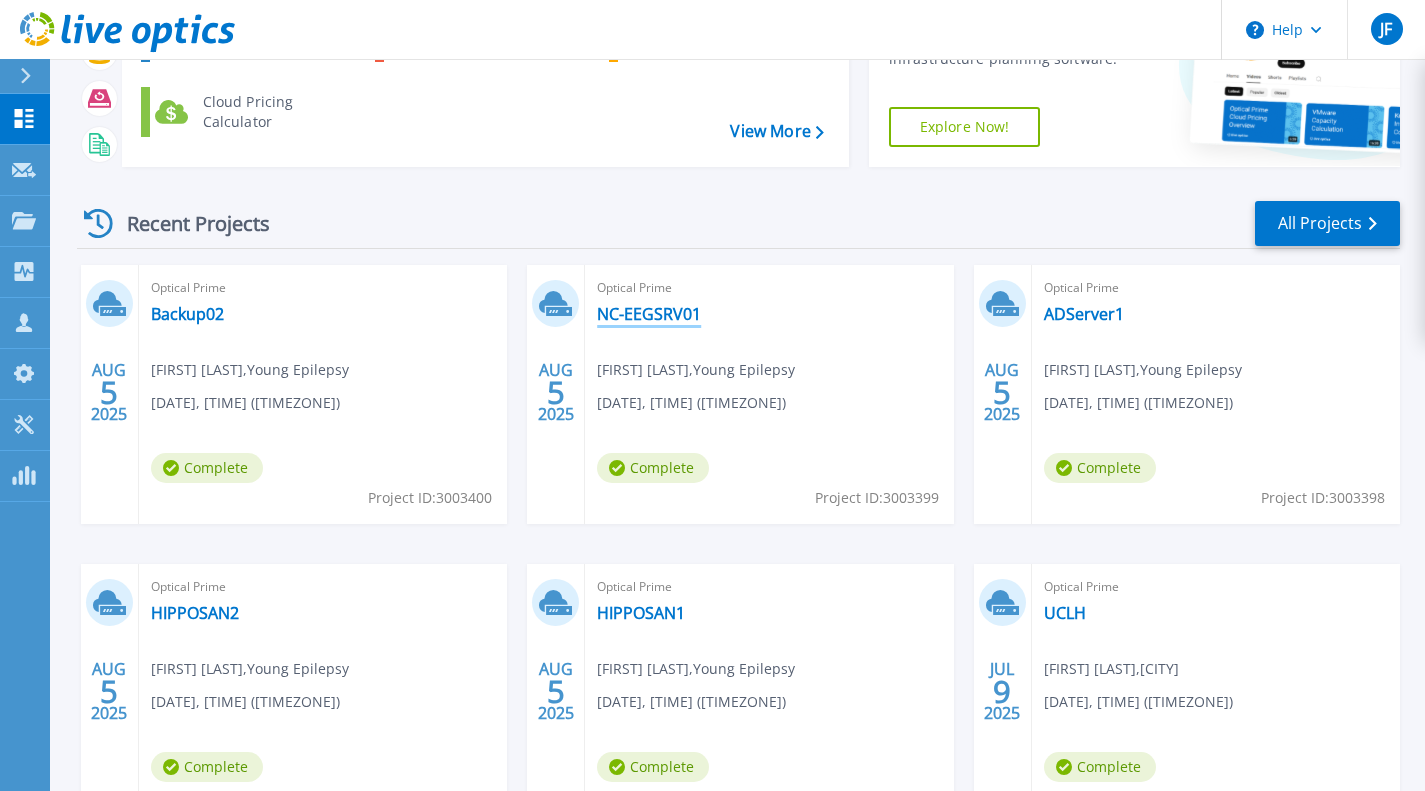 click on "NC-EEGSRV01" at bounding box center [649, 314] 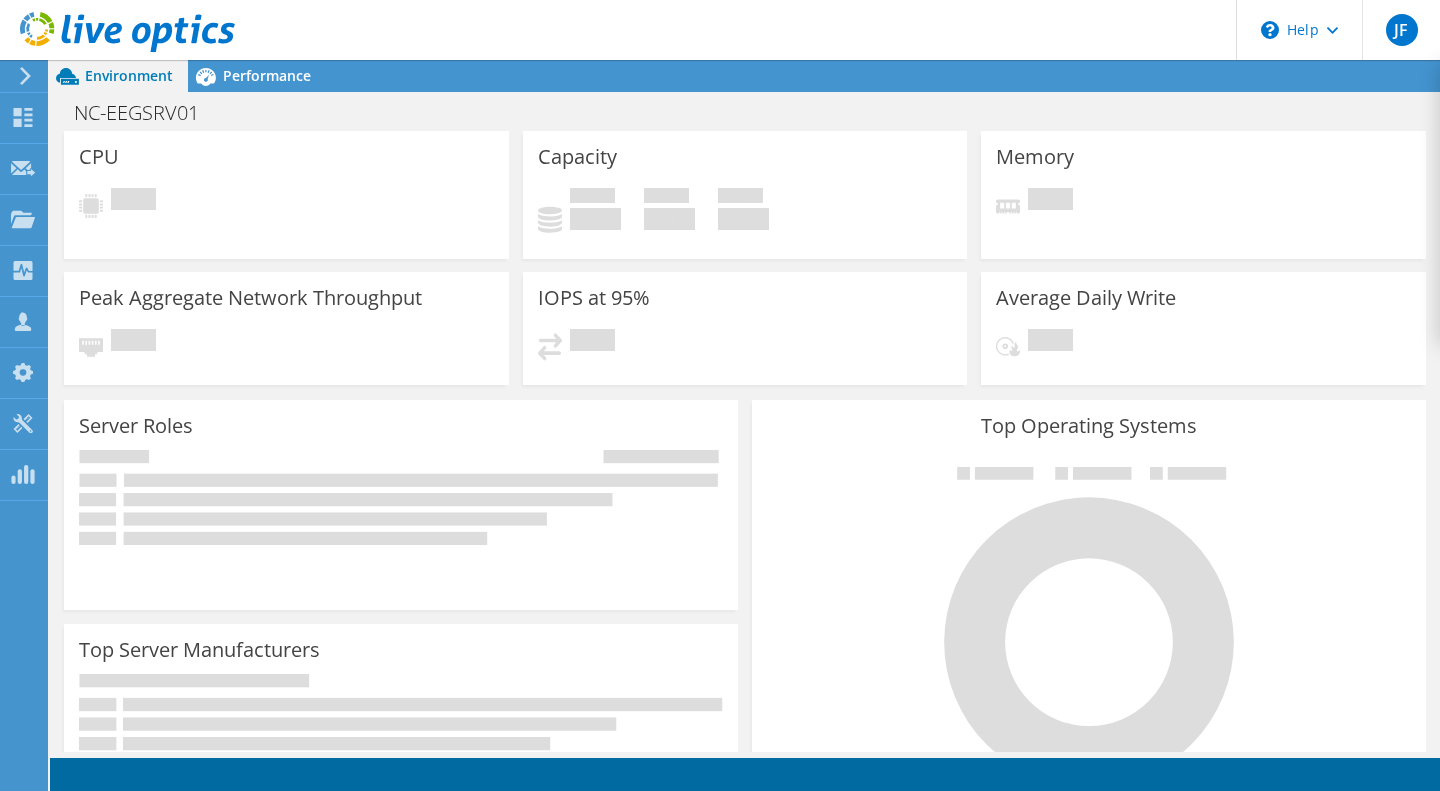 scroll, scrollTop: 0, scrollLeft: 0, axis: both 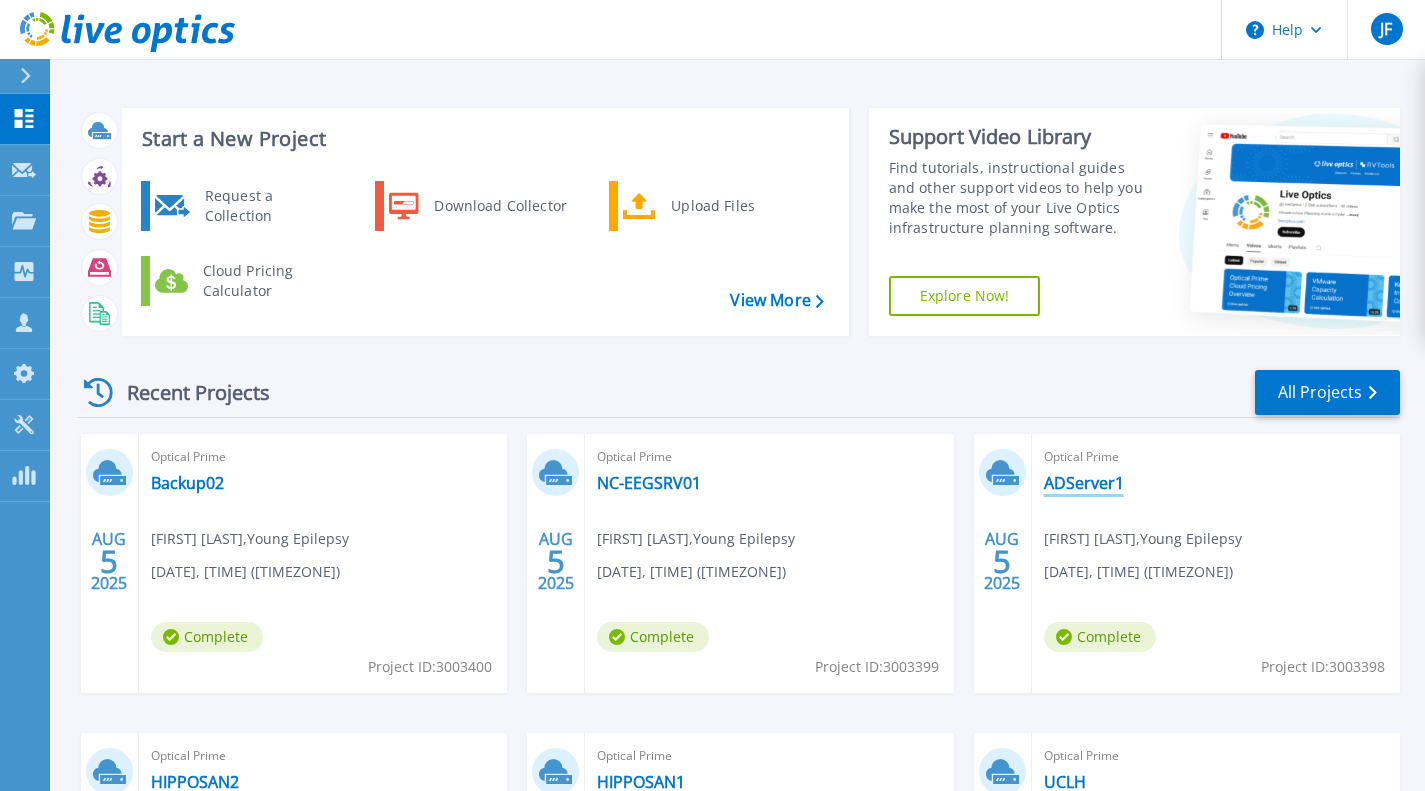 click on "ADServer1" at bounding box center (1084, 483) 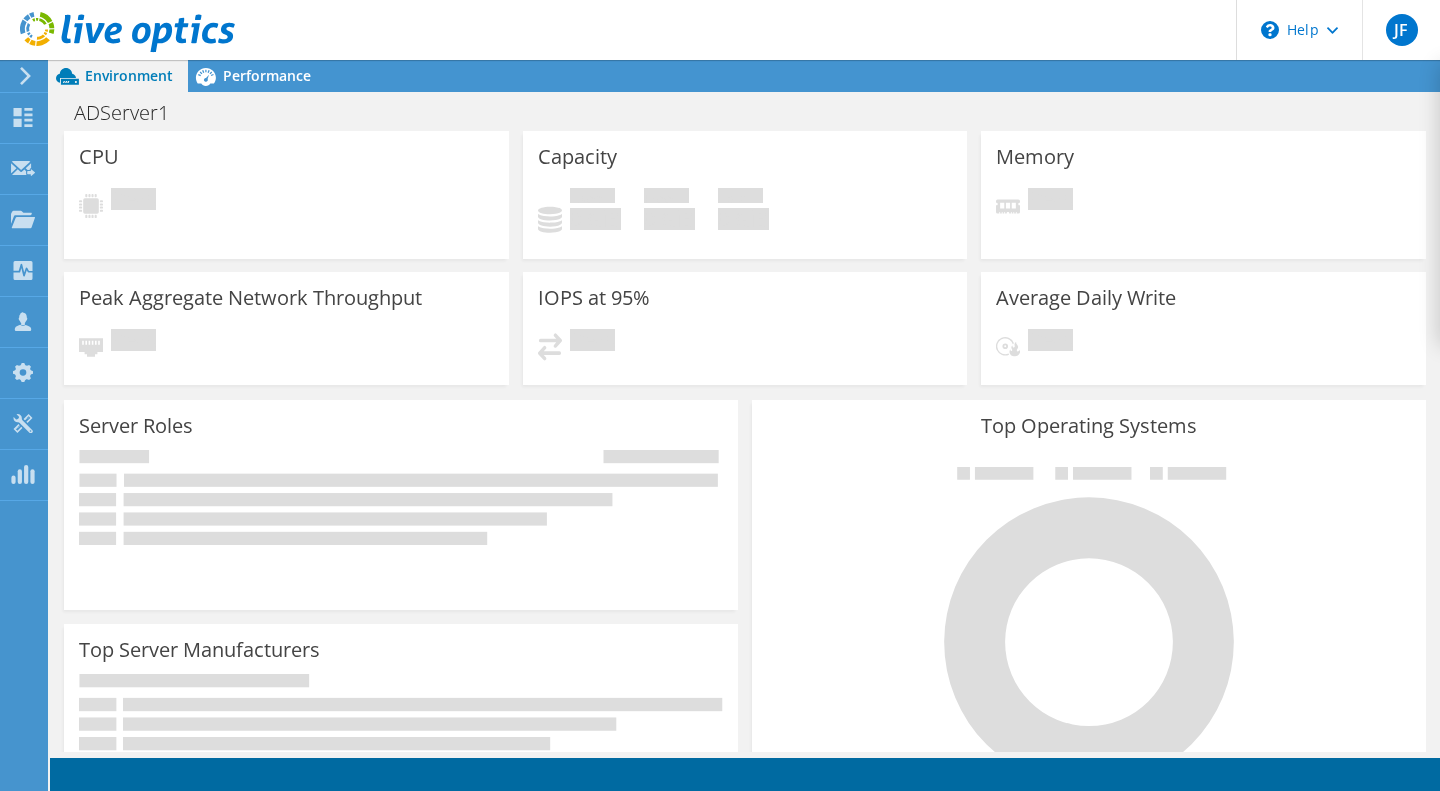 scroll, scrollTop: 0, scrollLeft: 0, axis: both 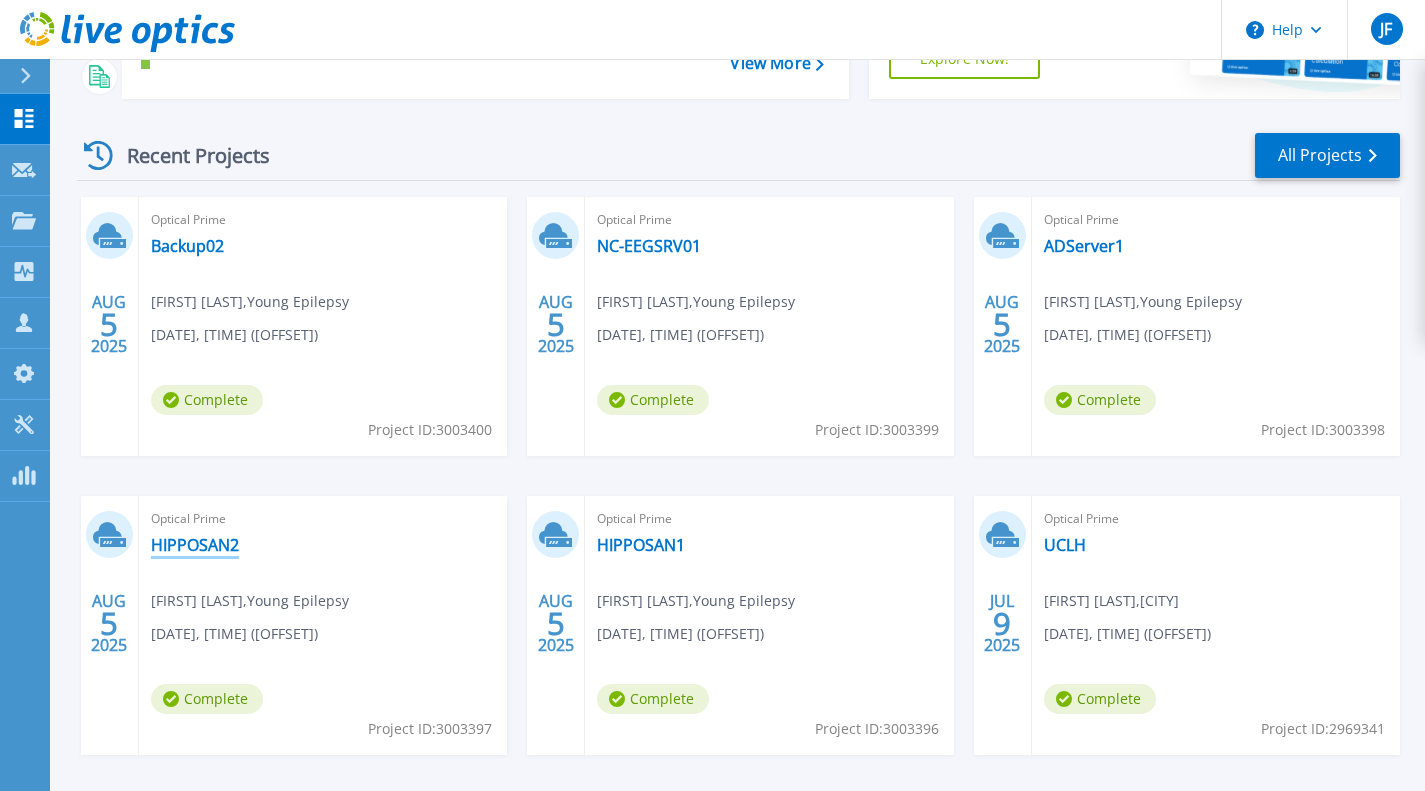 click on "HIPPOSAN2" at bounding box center [195, 545] 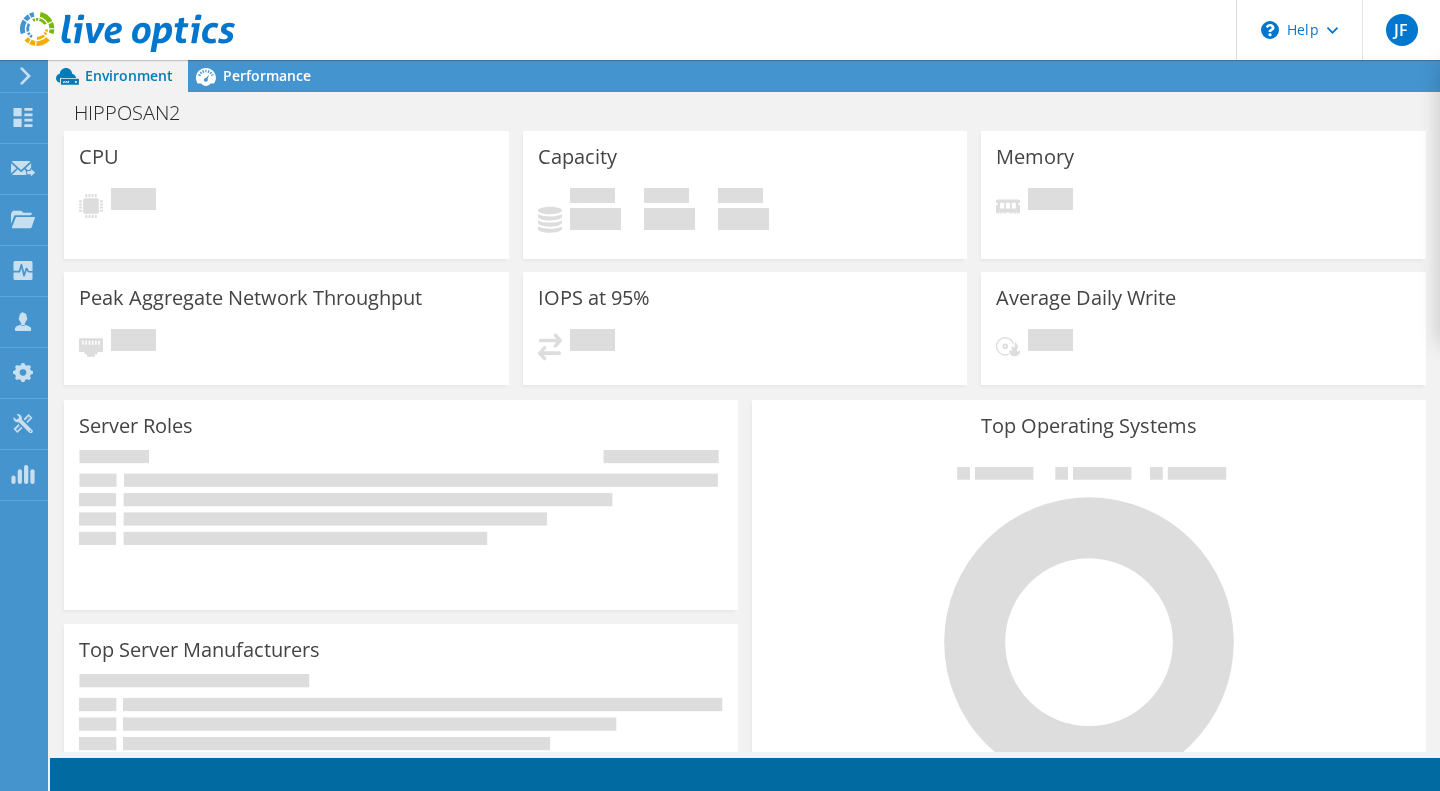 scroll, scrollTop: 0, scrollLeft: 0, axis: both 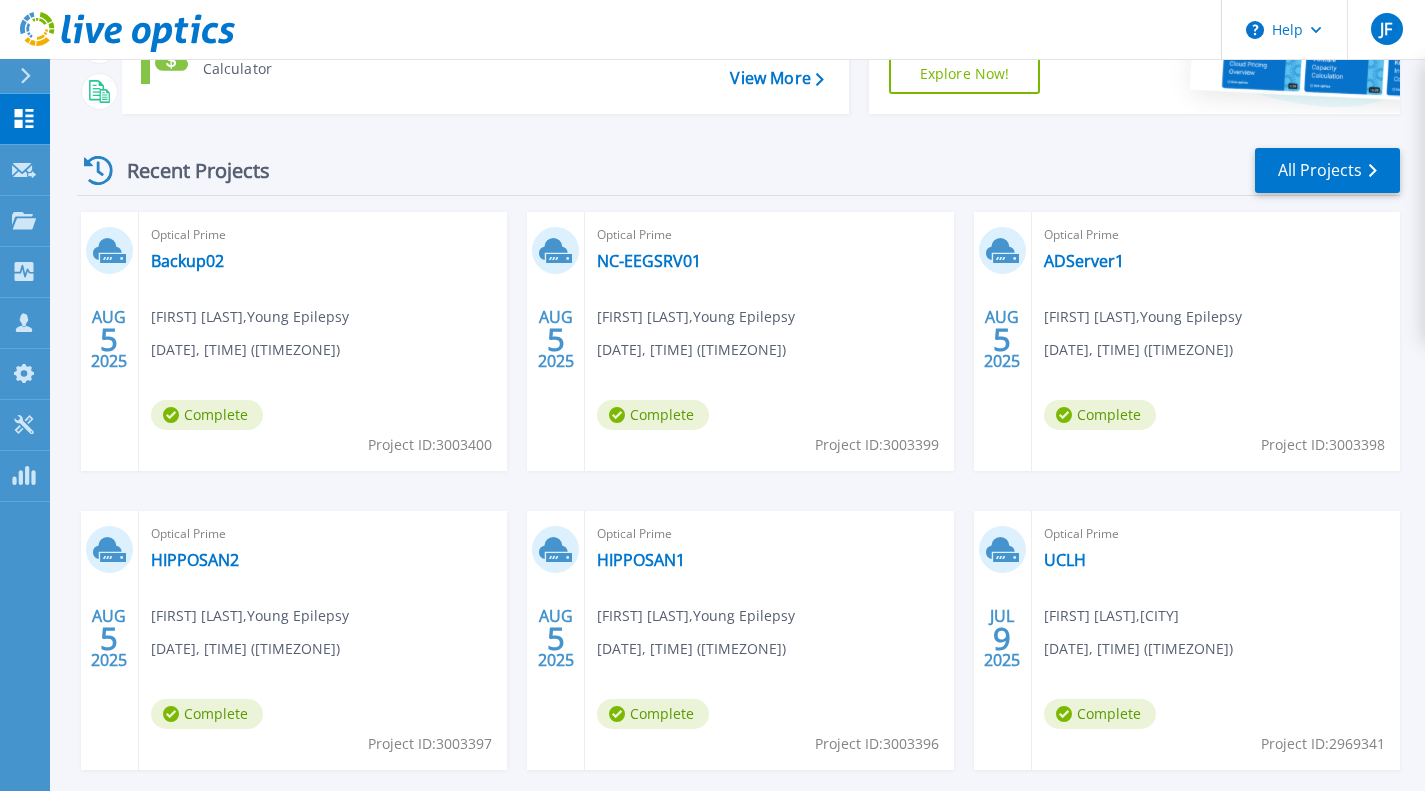 click on "Optical Prime HIPPOSAN1 Martin Crouch ,  Young Epilepsy 08/05/2025, 15:09 (+01:00) Complete Project ID:  3003396" at bounding box center [769, 640] 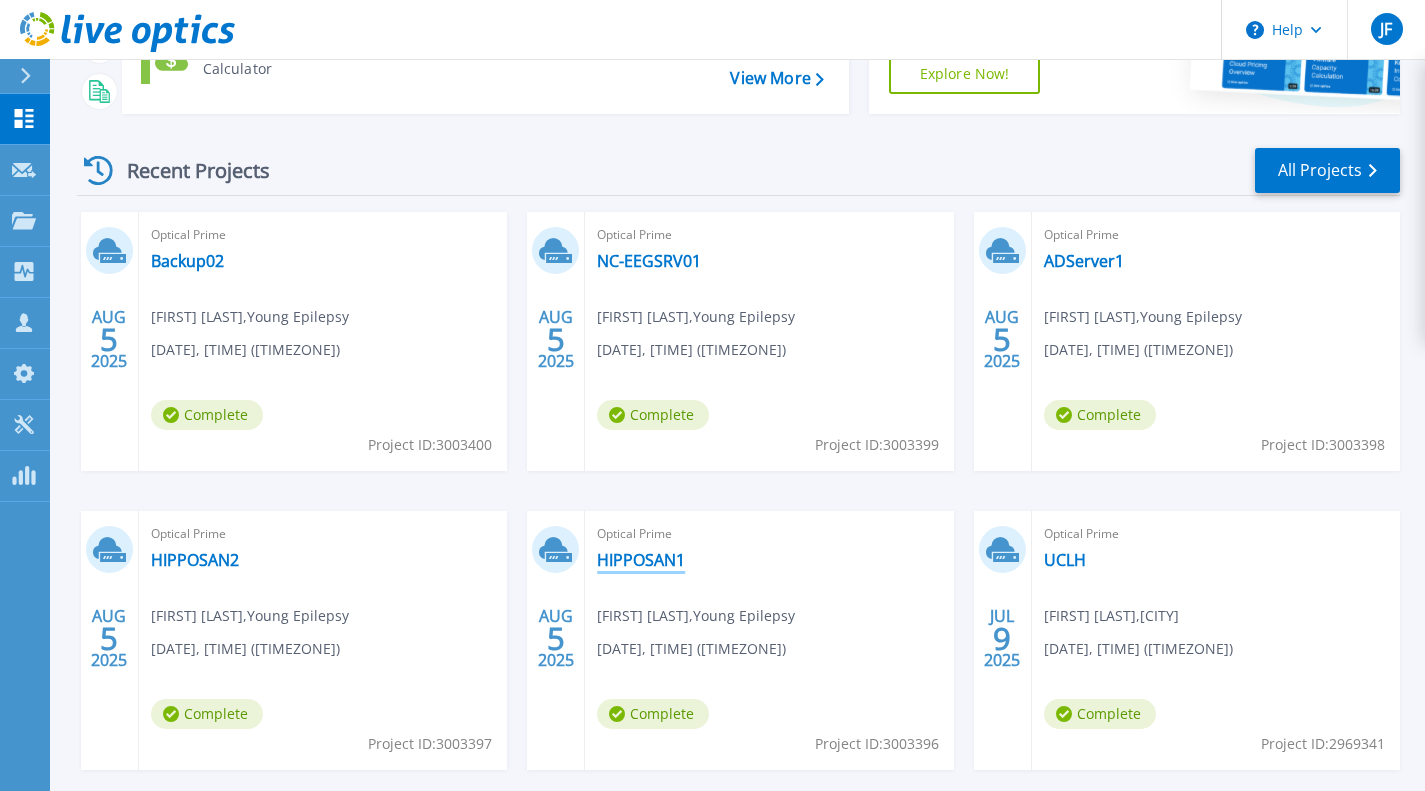 click on "HIPPOSAN1" at bounding box center [641, 560] 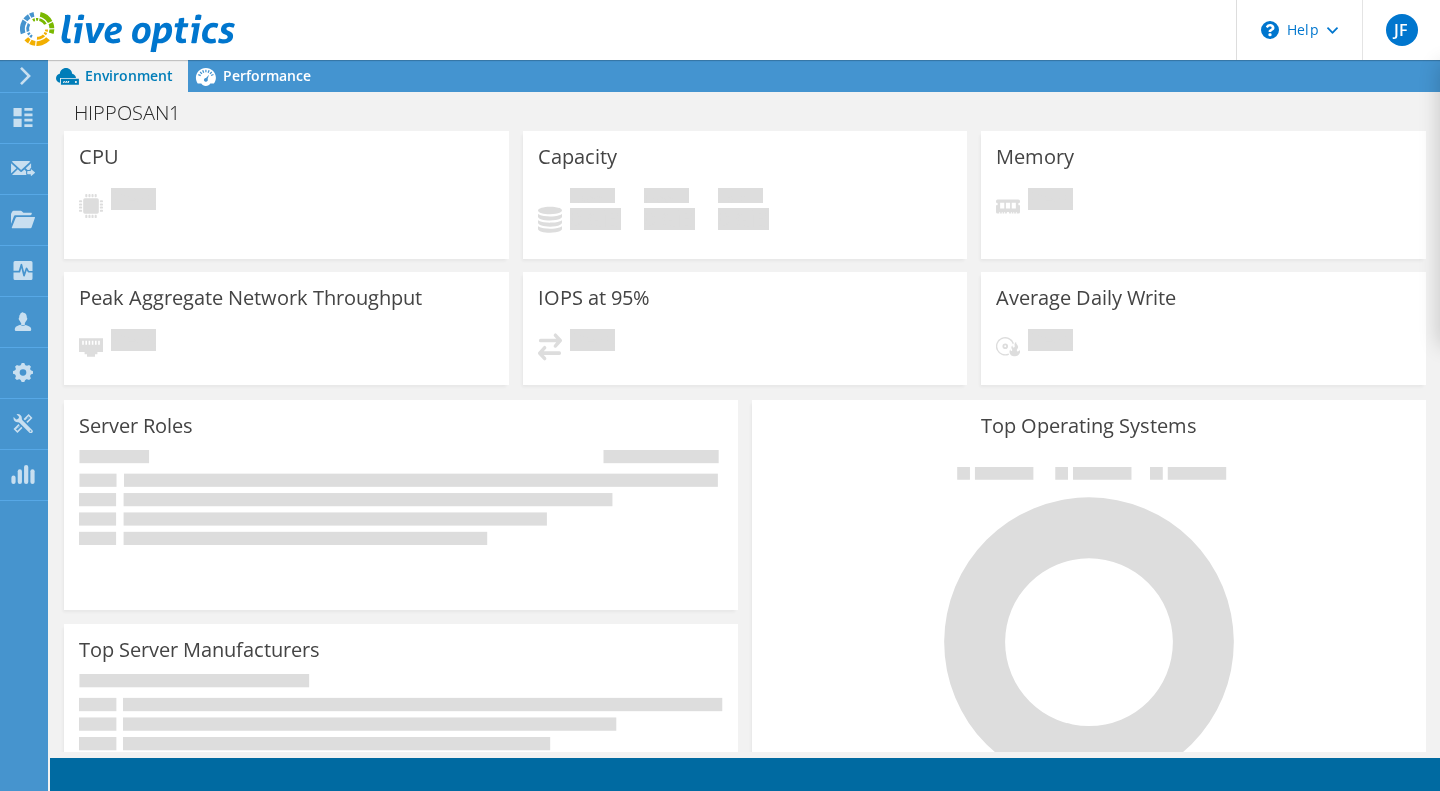 scroll, scrollTop: 0, scrollLeft: 0, axis: both 